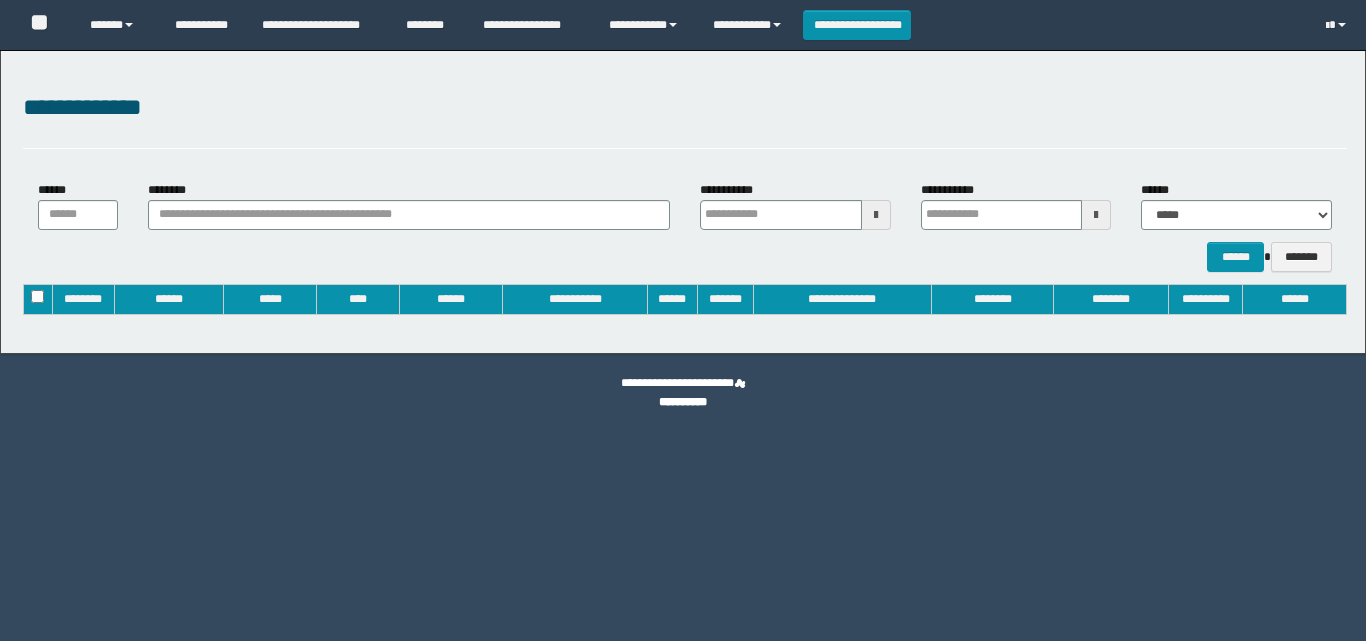 type on "**********" 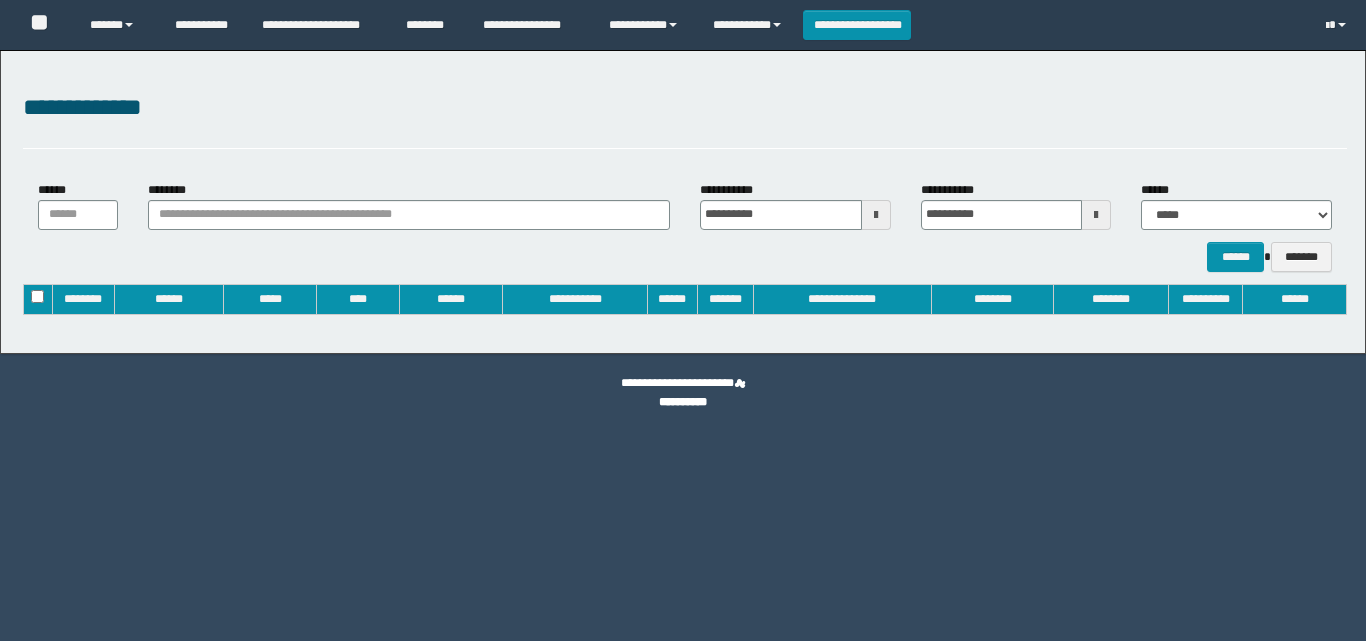 scroll, scrollTop: 0, scrollLeft: 0, axis: both 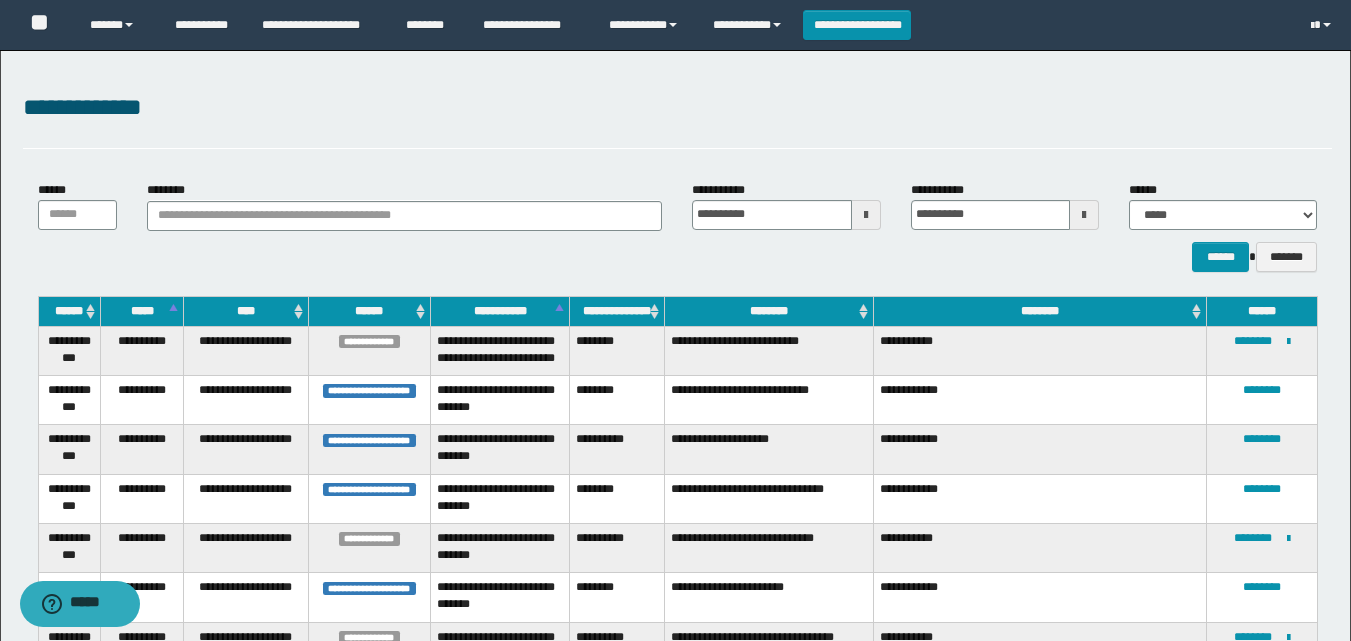 click on "********" at bounding box center (769, 311) 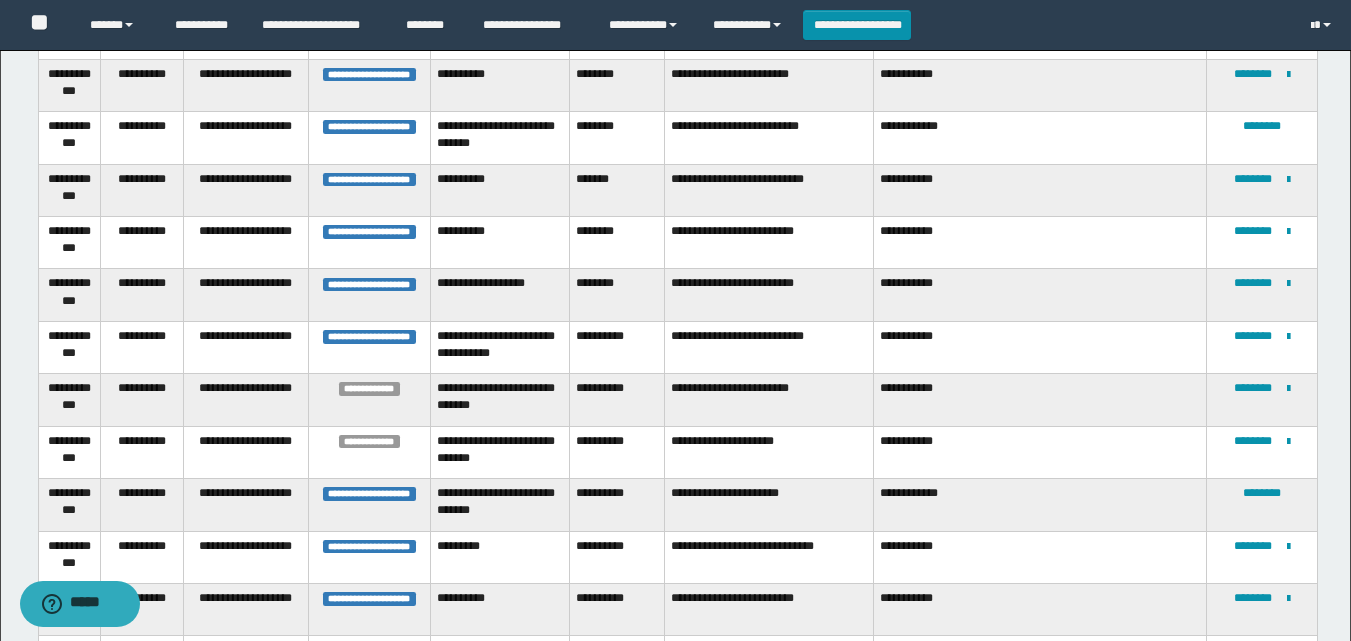 scroll, scrollTop: 2463, scrollLeft: 0, axis: vertical 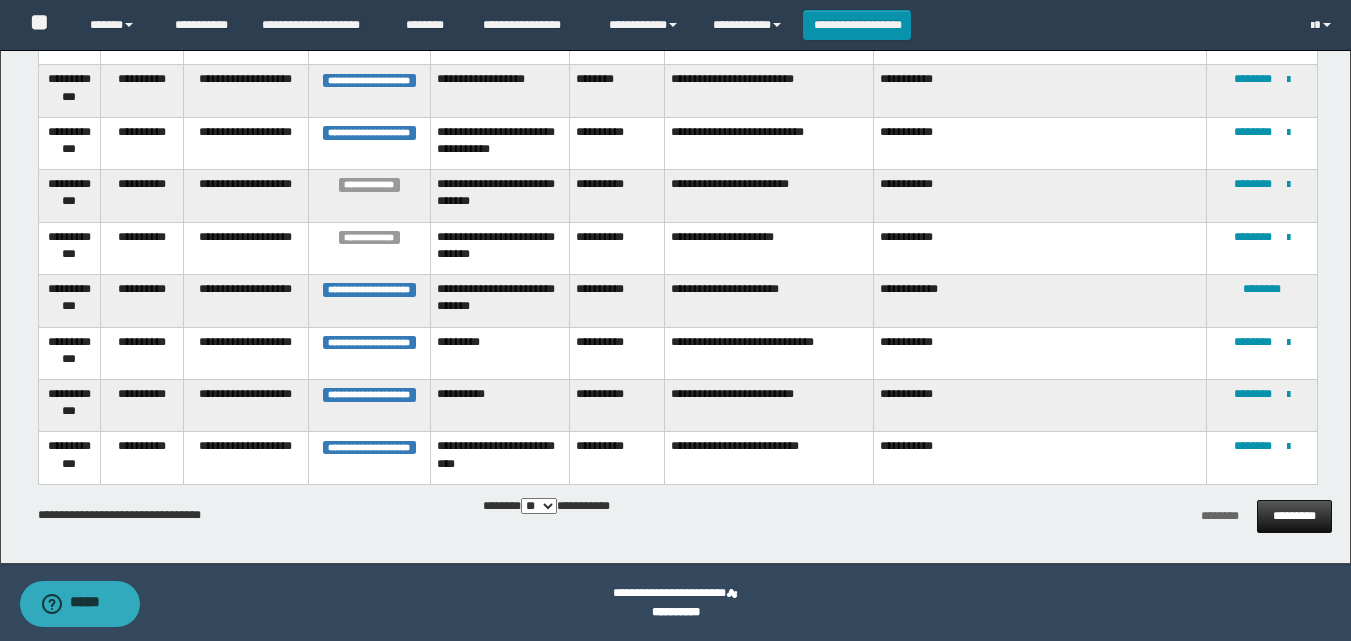 click on "*********" at bounding box center (1294, 516) 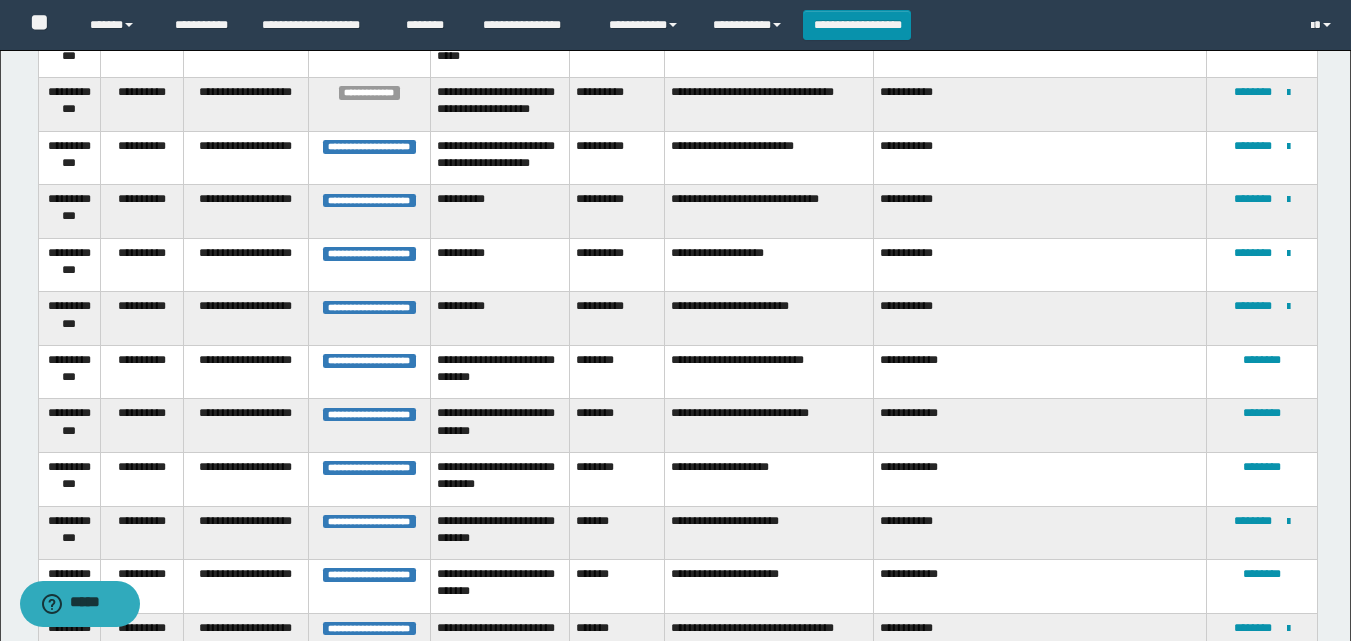 scroll, scrollTop: 542, scrollLeft: 0, axis: vertical 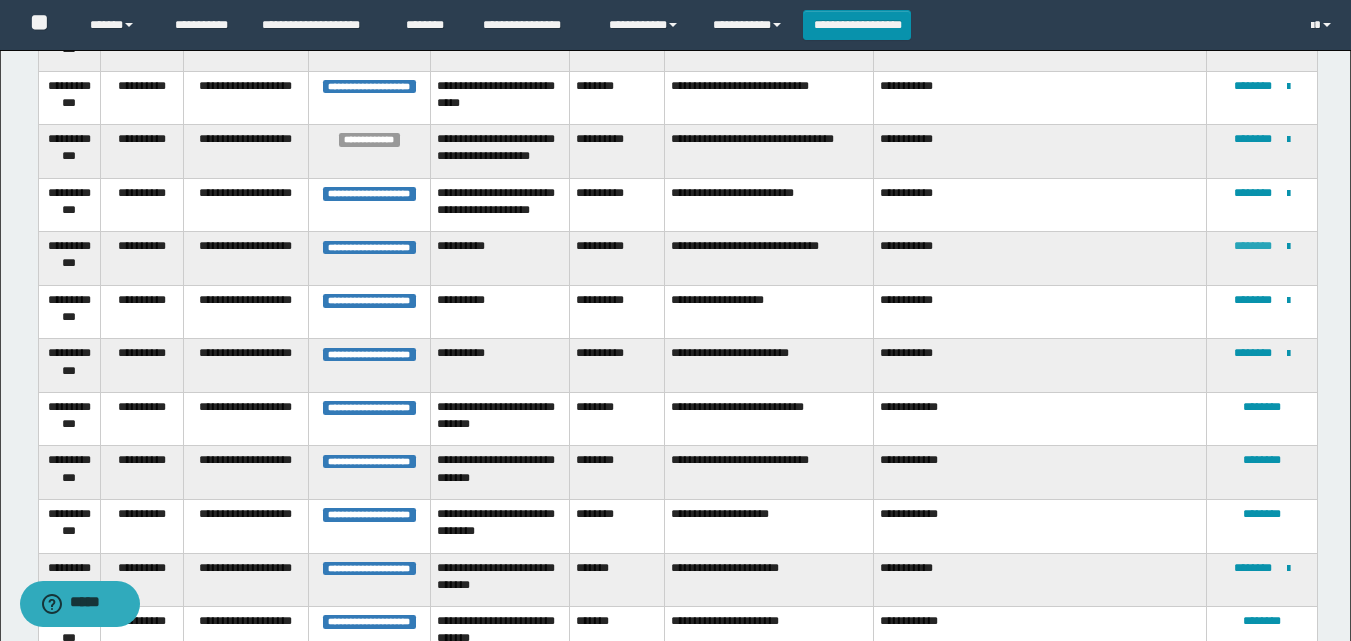 click on "********" at bounding box center (1253, 246) 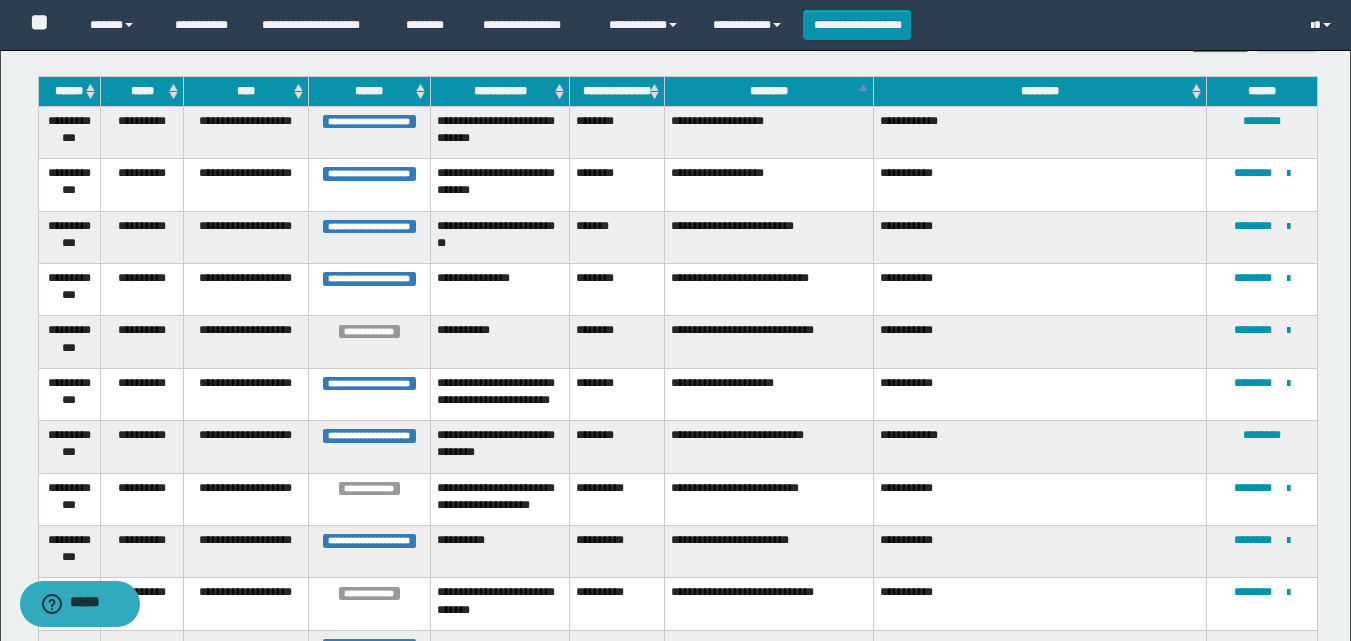 scroll, scrollTop: 95, scrollLeft: 0, axis: vertical 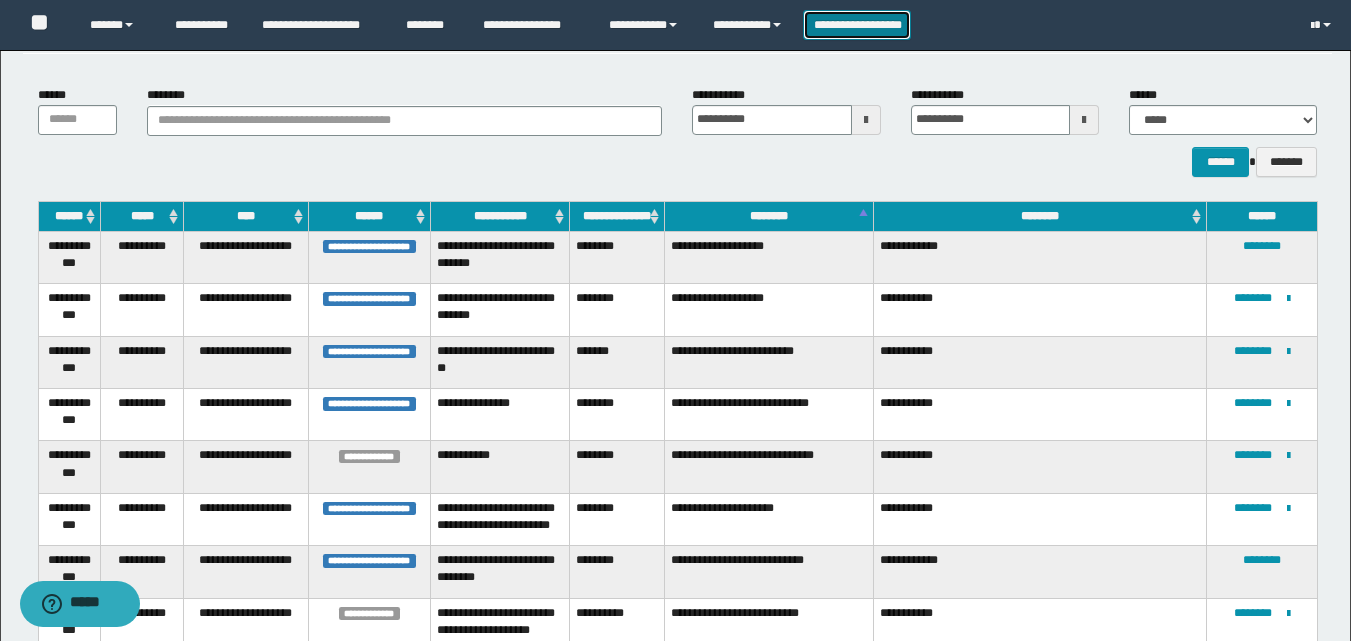 click on "**********" at bounding box center (857, 25) 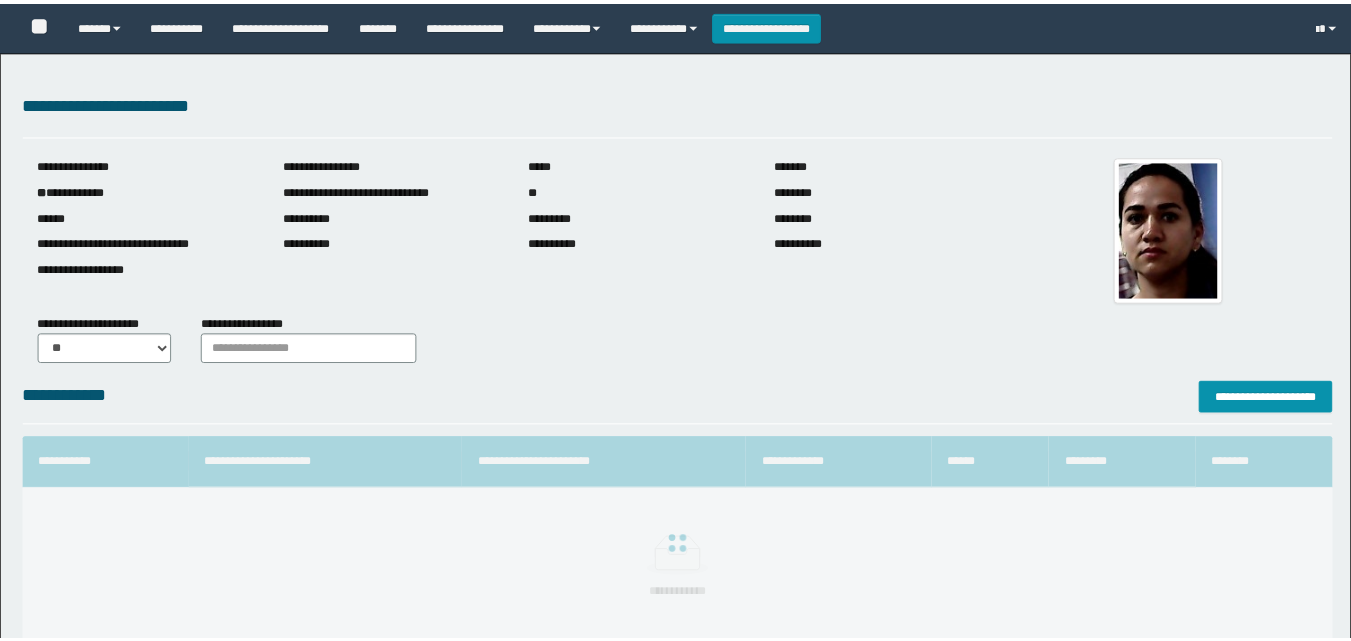 scroll, scrollTop: 0, scrollLeft: 0, axis: both 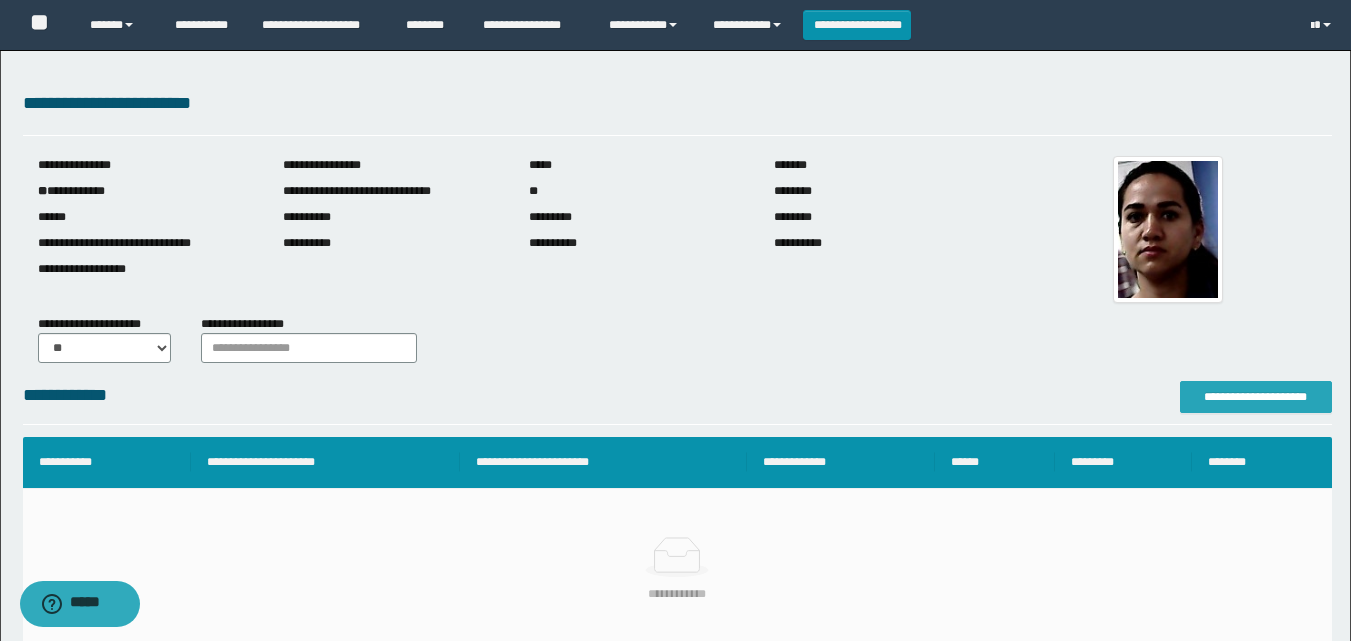 click on "**********" at bounding box center (1256, 397) 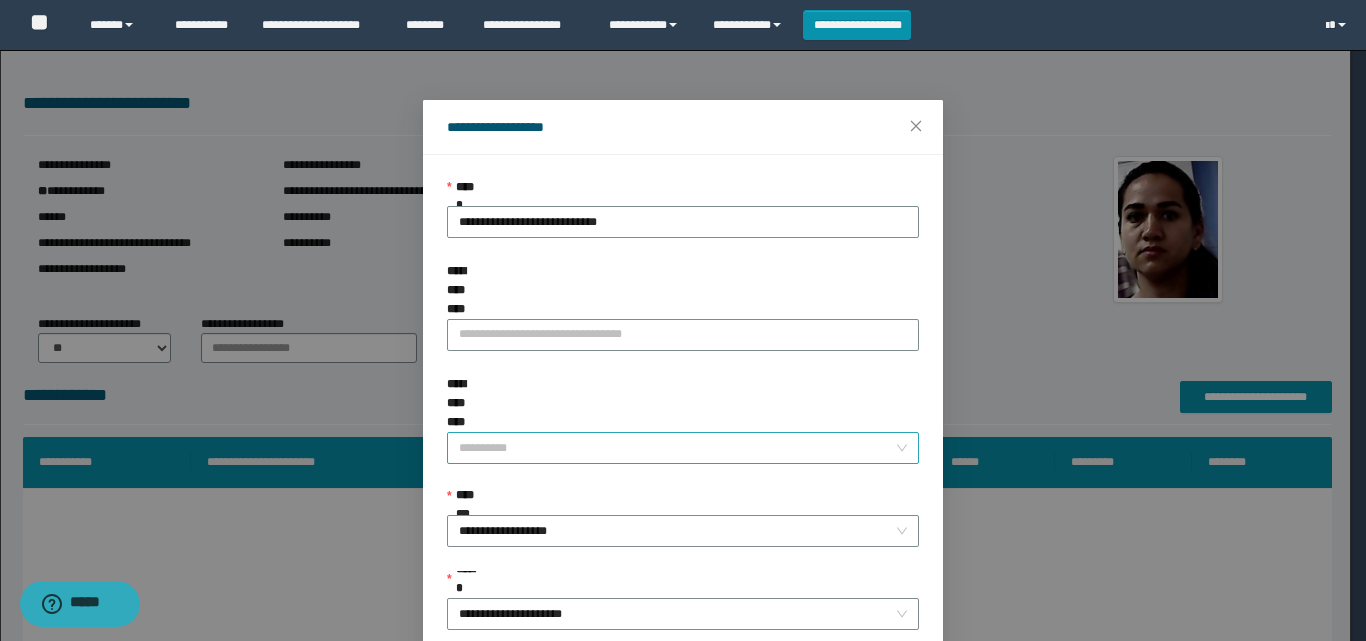 click on "**********" at bounding box center (677, 448) 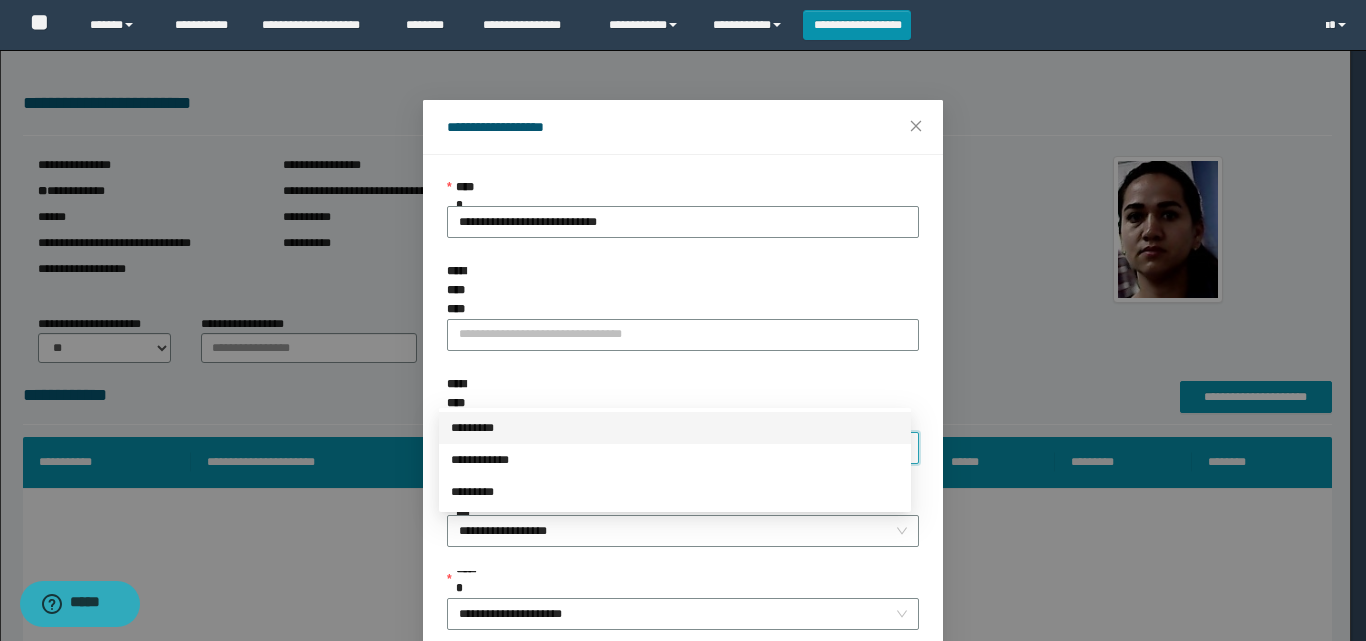 click on "*********" at bounding box center (675, 428) 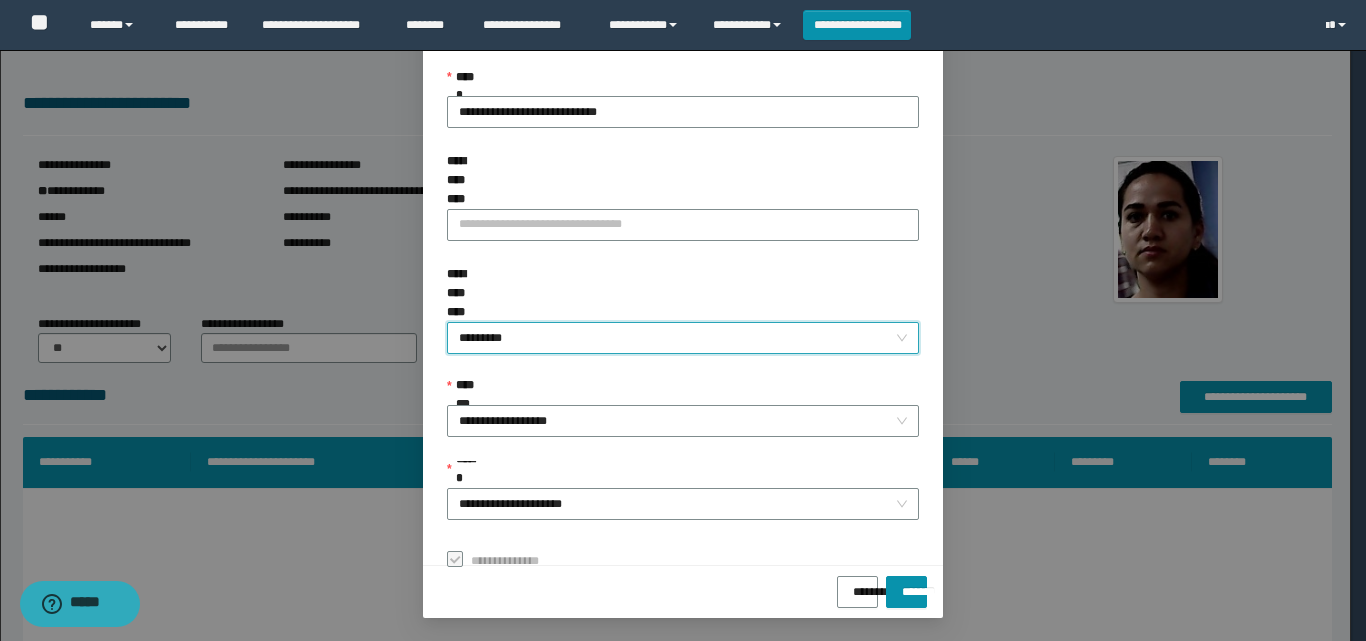 scroll, scrollTop: 111, scrollLeft: 0, axis: vertical 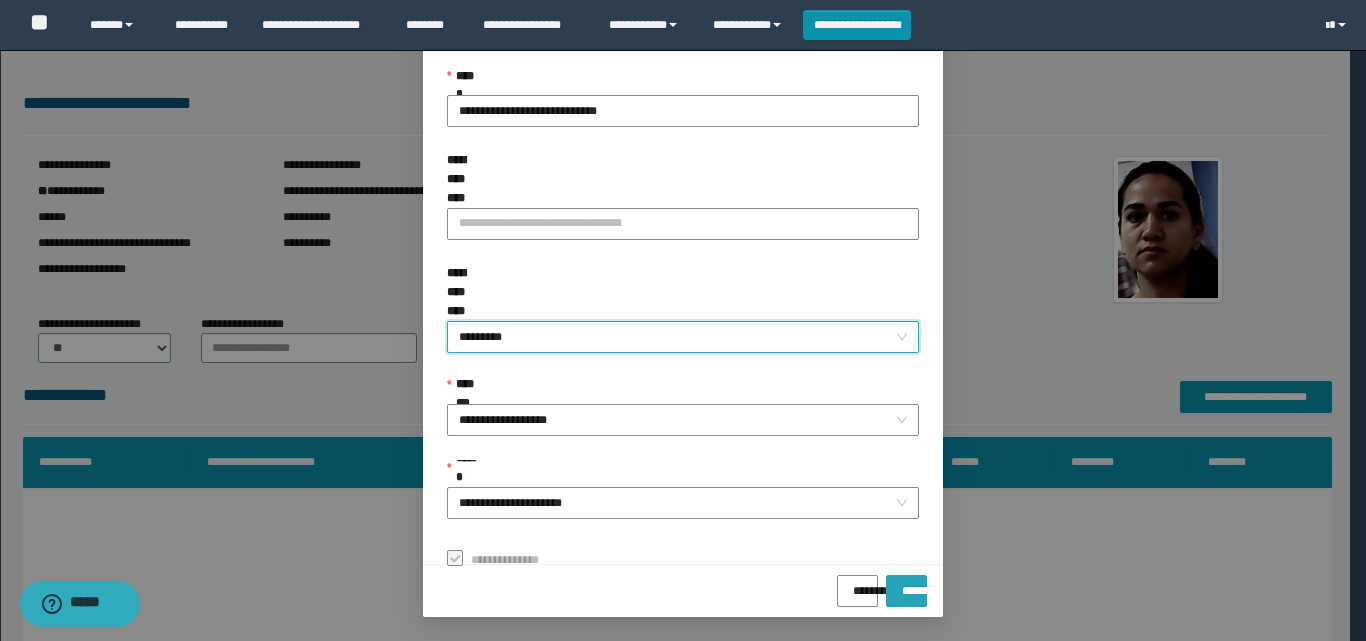 click on "*******" at bounding box center (906, 584) 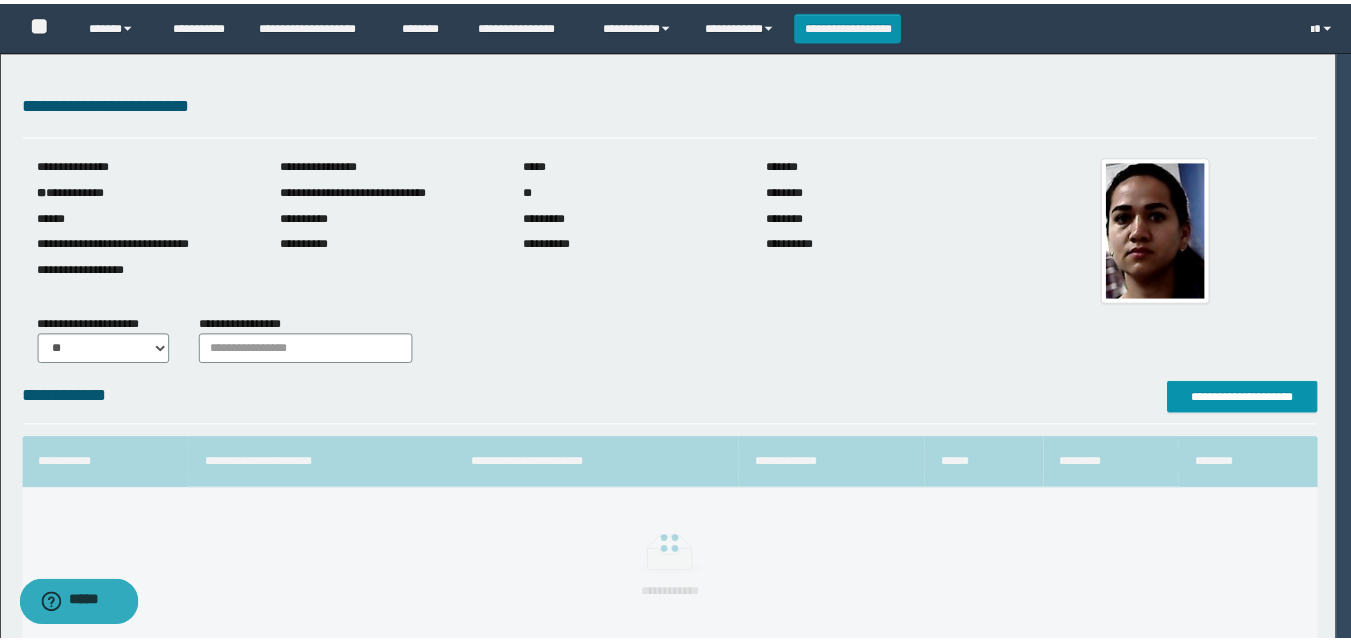 scroll, scrollTop: 64, scrollLeft: 0, axis: vertical 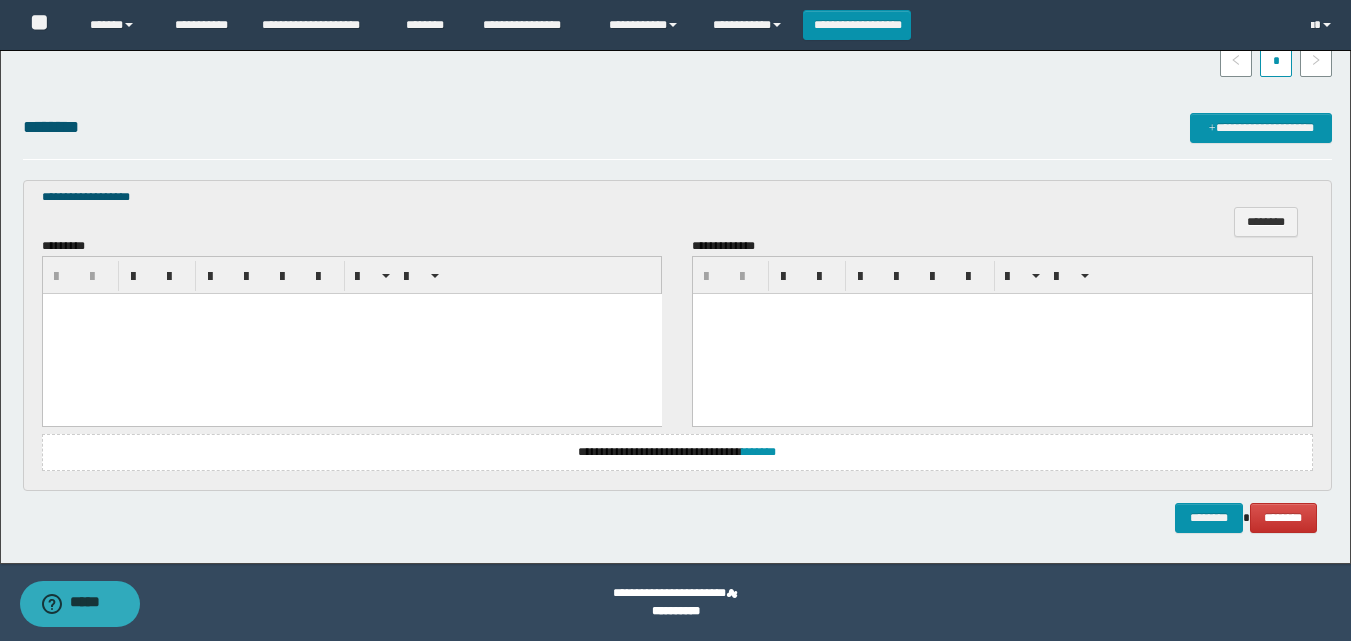 click at bounding box center (351, 333) 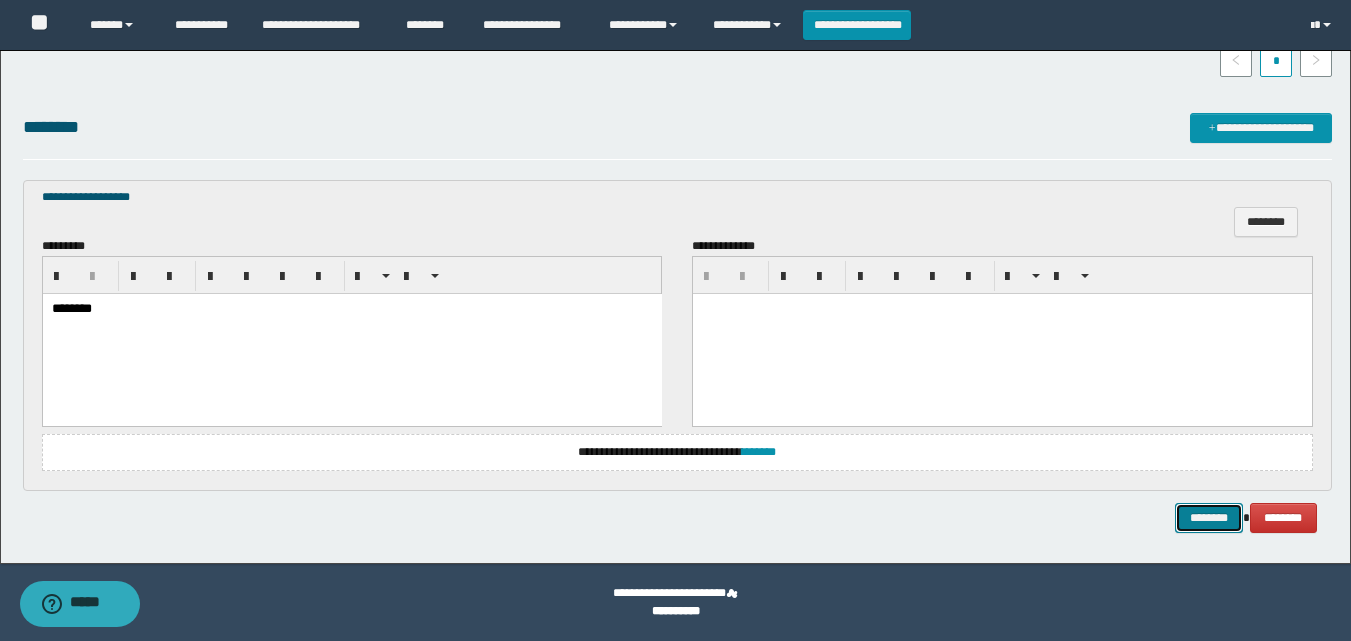 click on "********" at bounding box center [1209, 518] 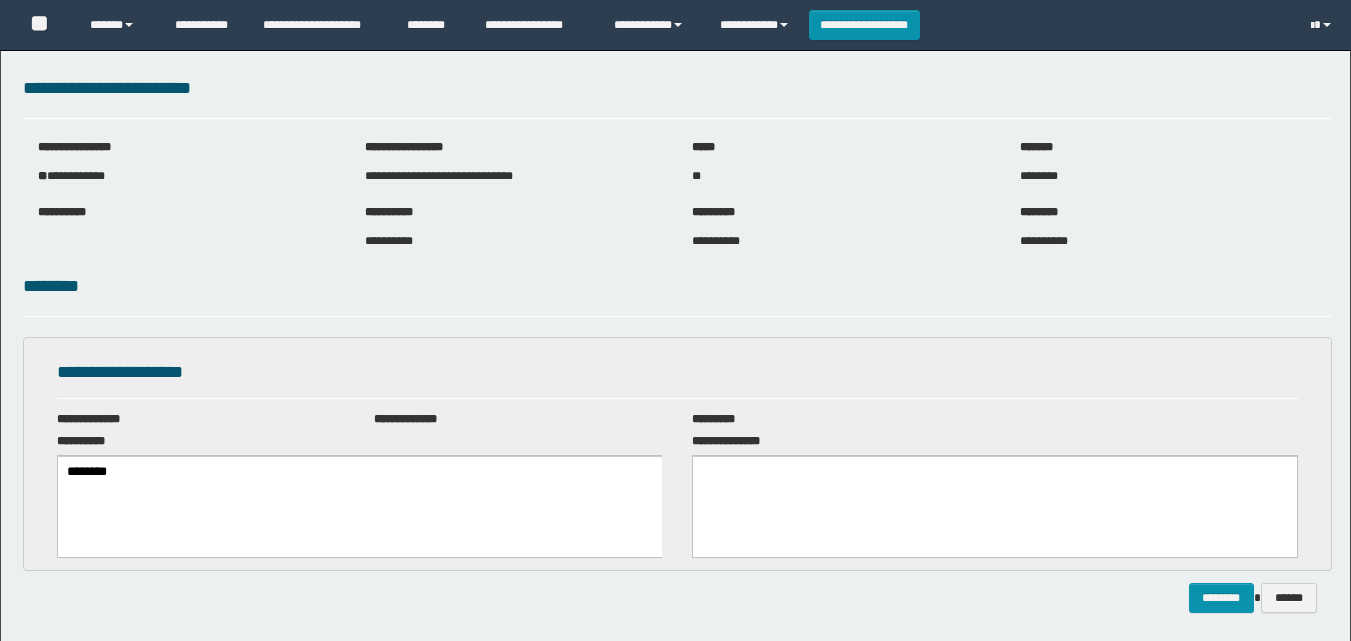 scroll, scrollTop: 0, scrollLeft: 0, axis: both 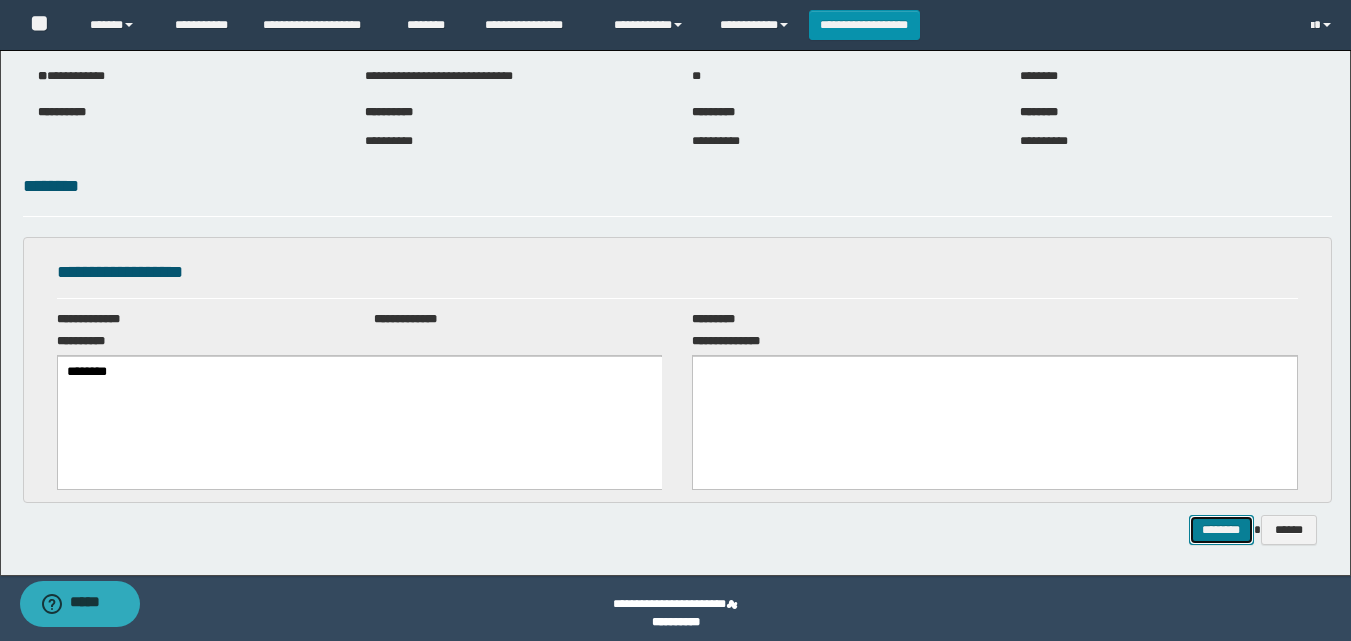 click on "********" at bounding box center (1221, 530) 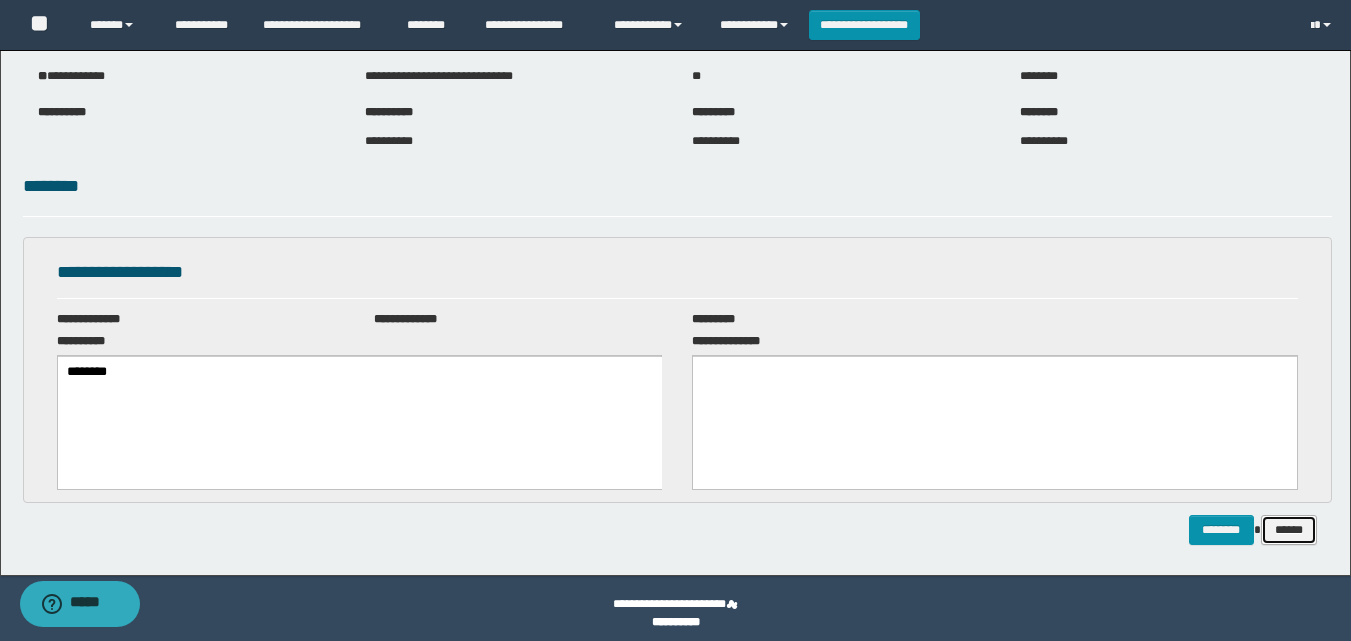 click on "******" at bounding box center [1289, 530] 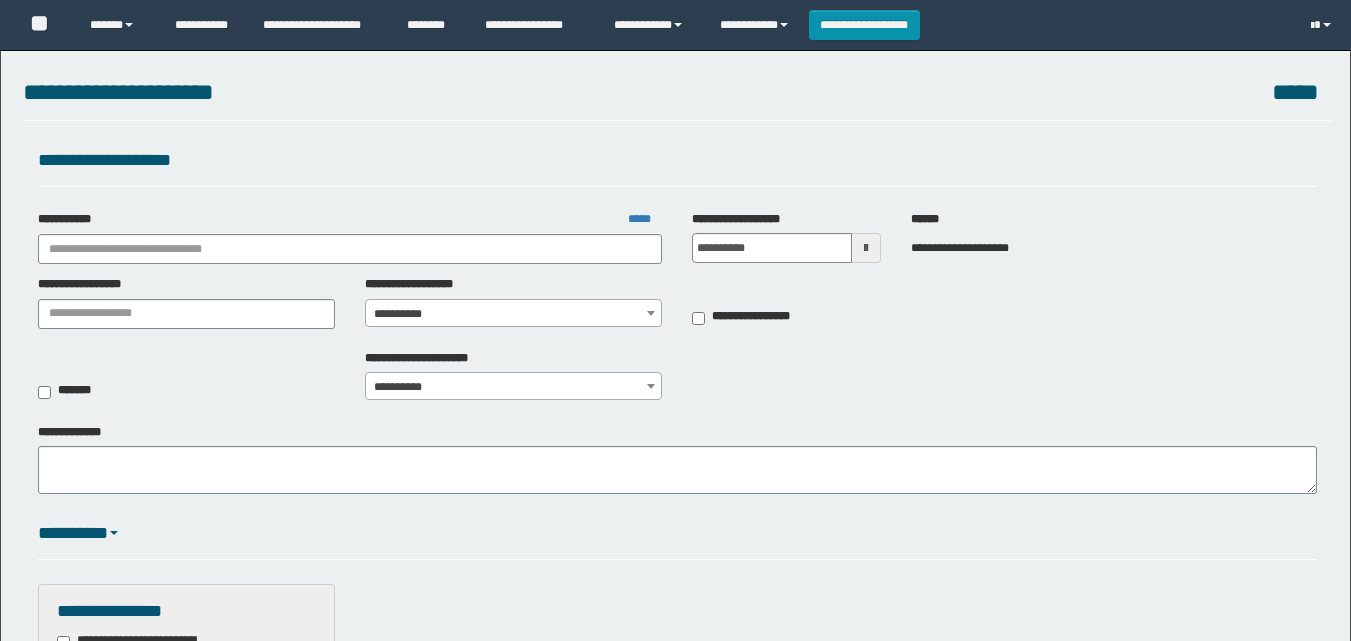 scroll, scrollTop: 0, scrollLeft: 0, axis: both 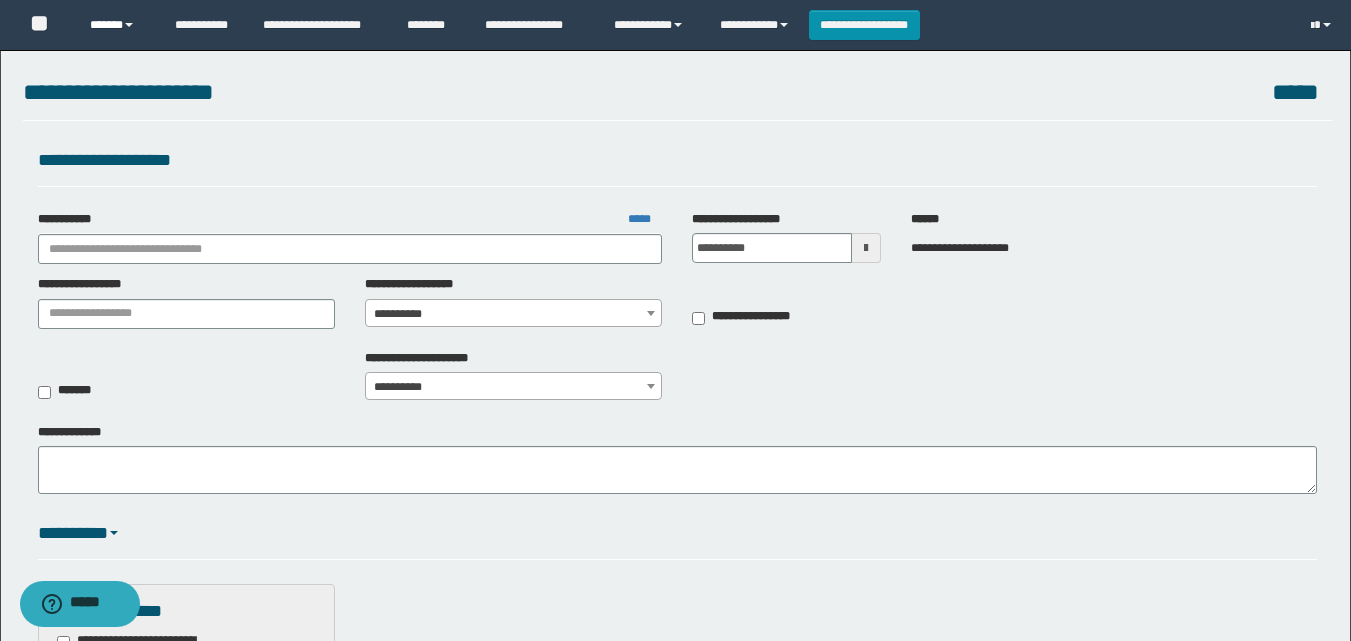 click on "******" at bounding box center (117, 25) 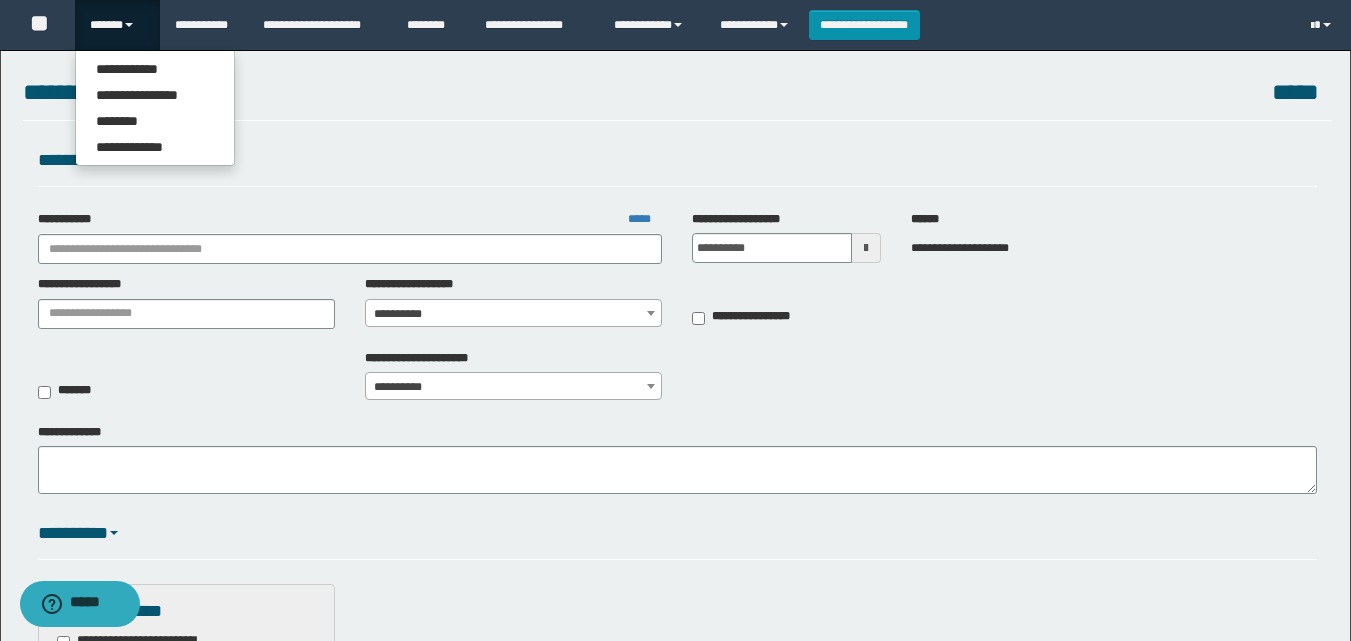 click on "**********" at bounding box center [155, 108] 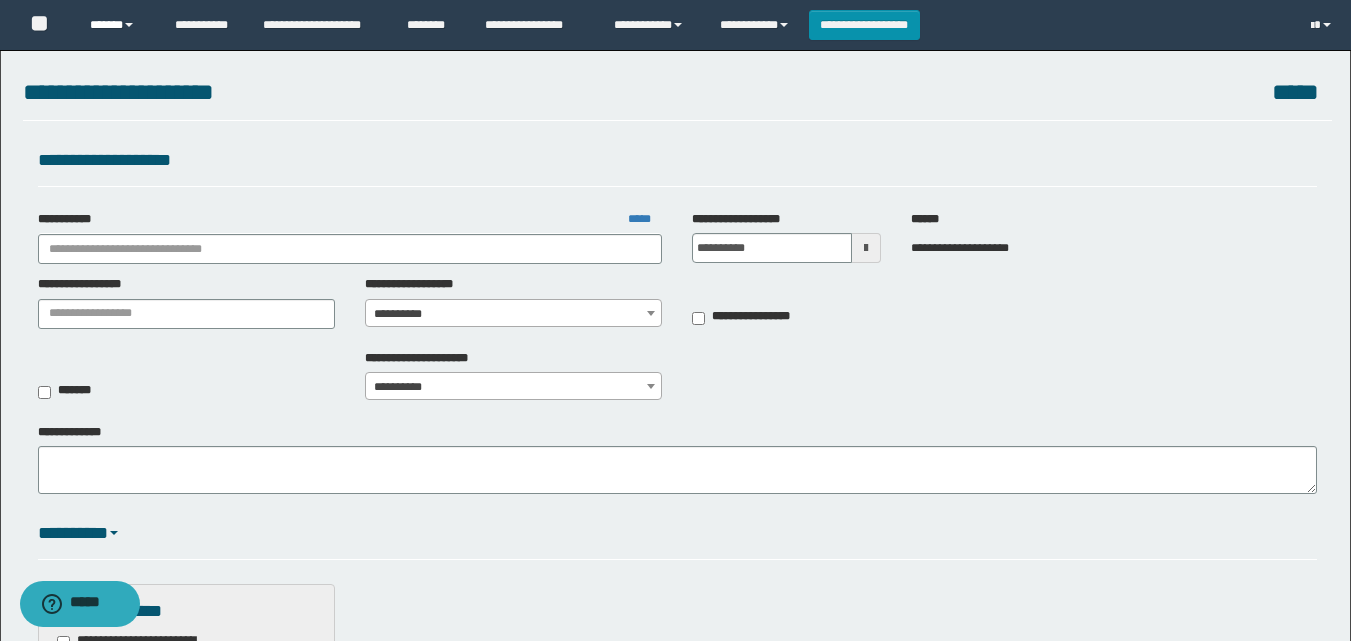 click on "******" at bounding box center [117, 25] 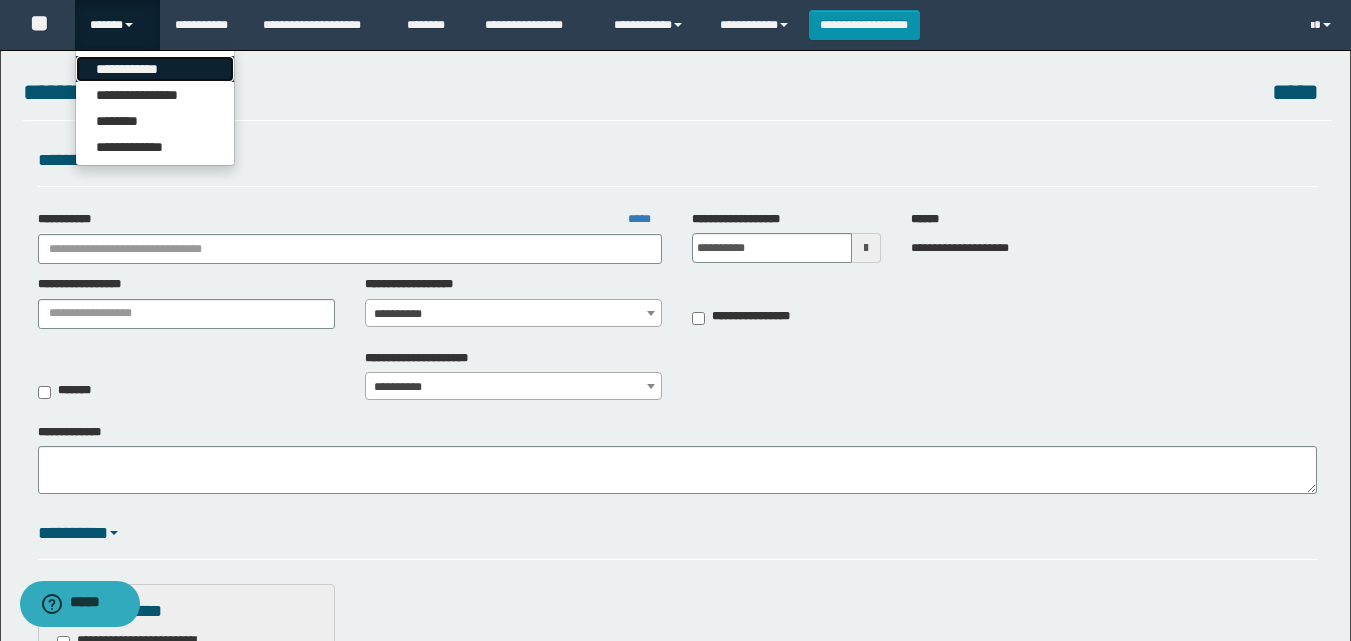 click on "**********" at bounding box center (155, 69) 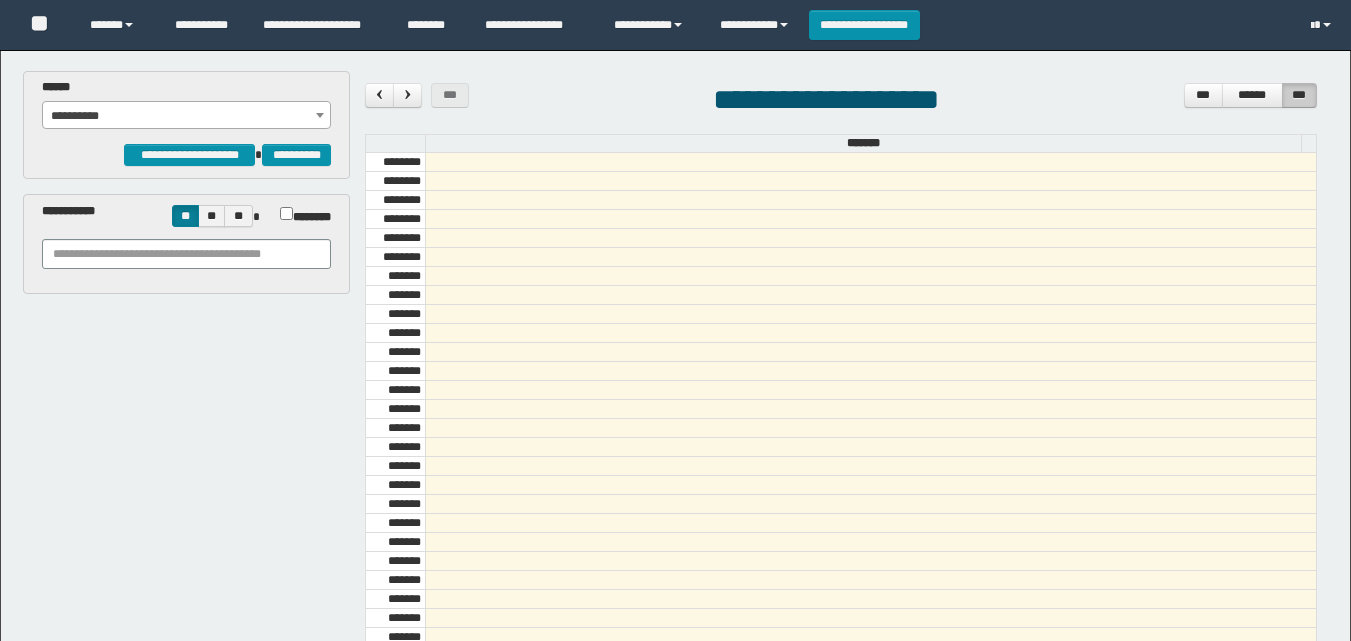 scroll, scrollTop: 0, scrollLeft: 0, axis: both 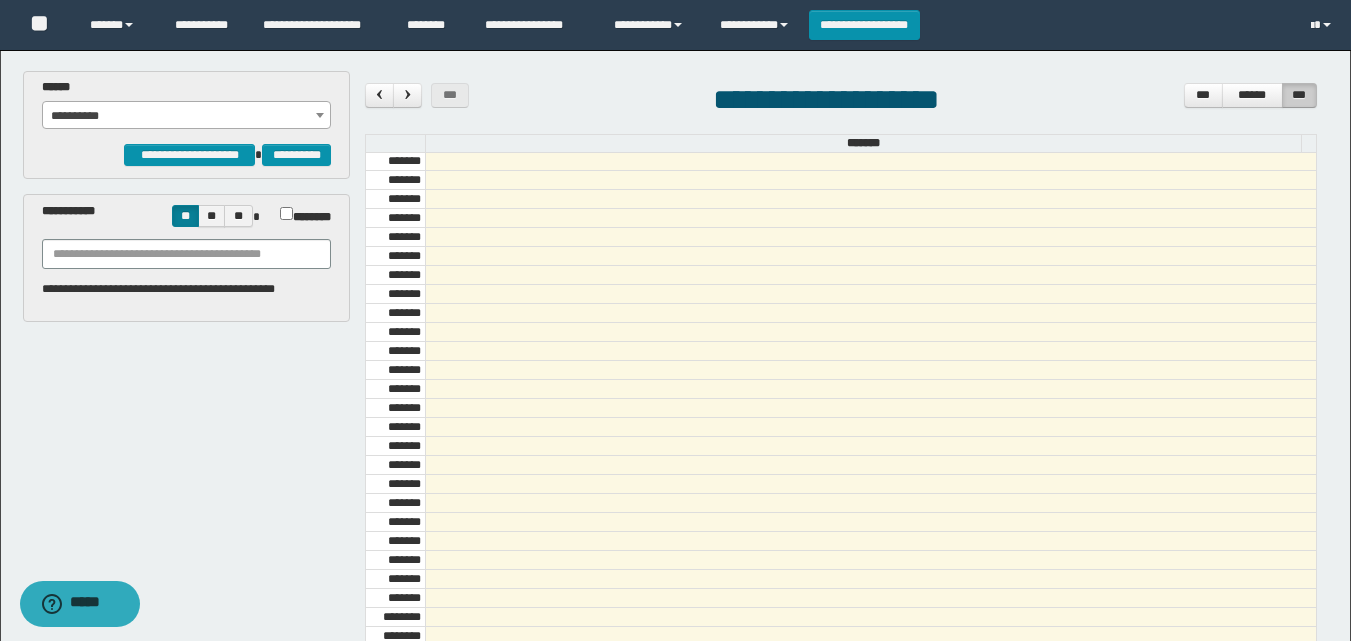 click on "**********" at bounding box center (186, 116) 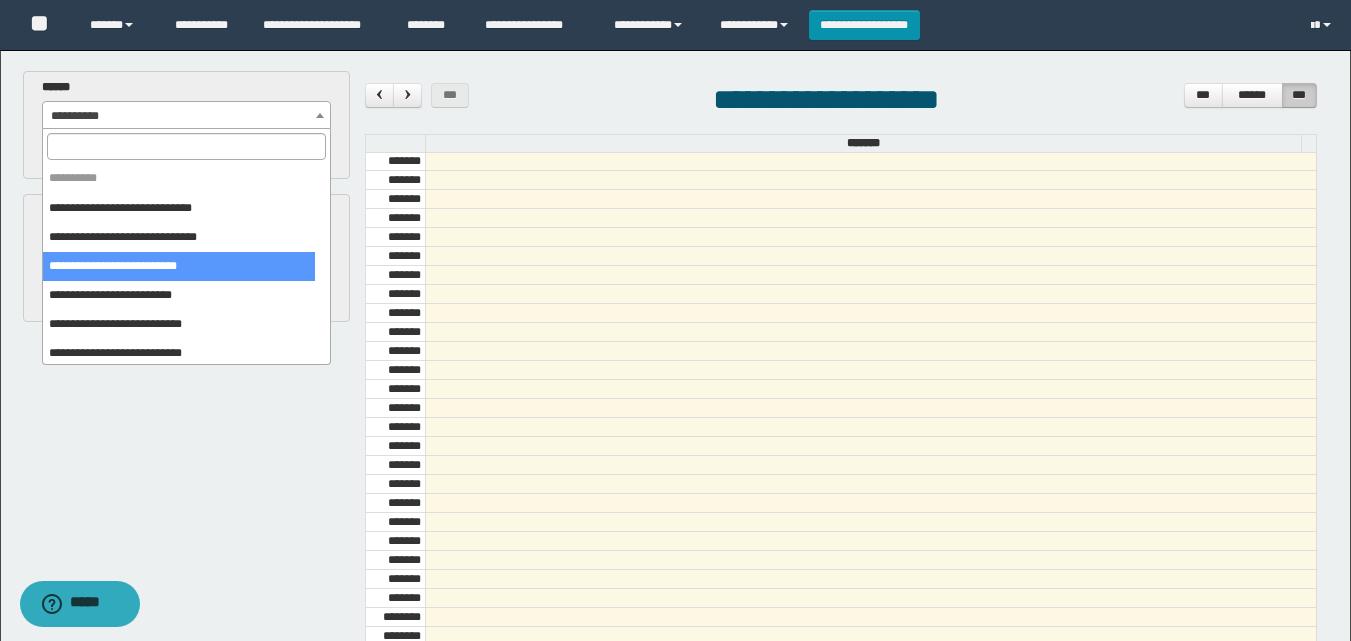 scroll, scrollTop: 62, scrollLeft: 0, axis: vertical 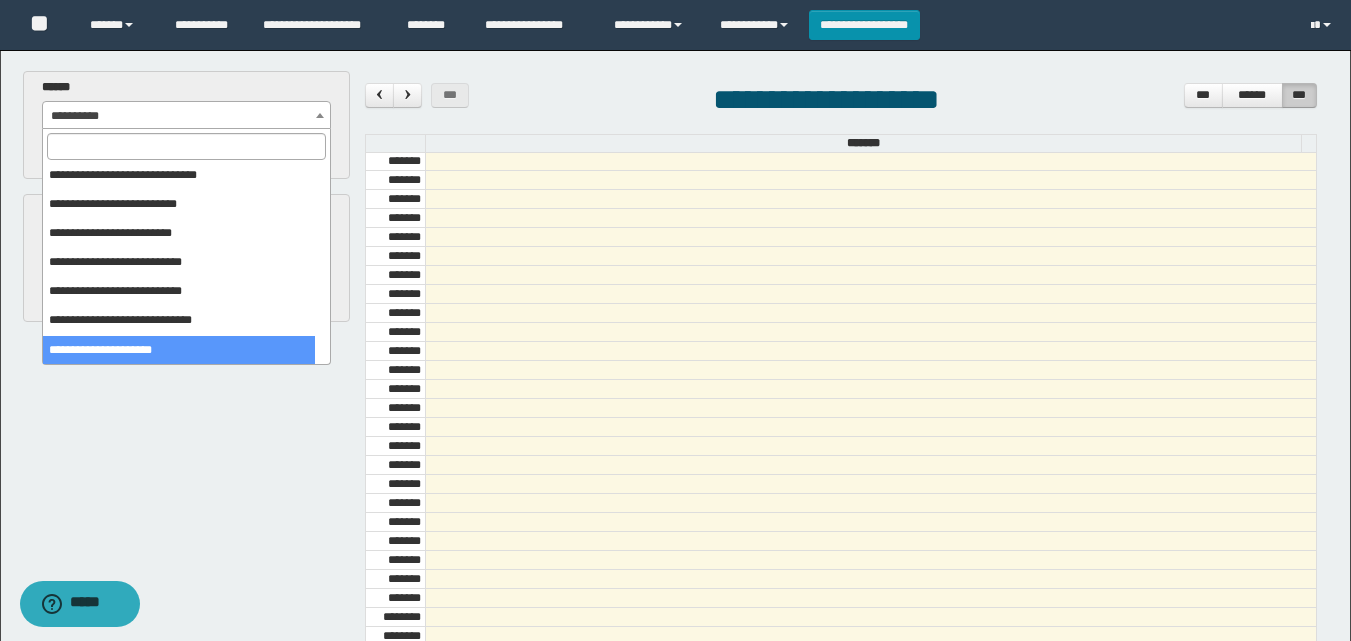 select on "******" 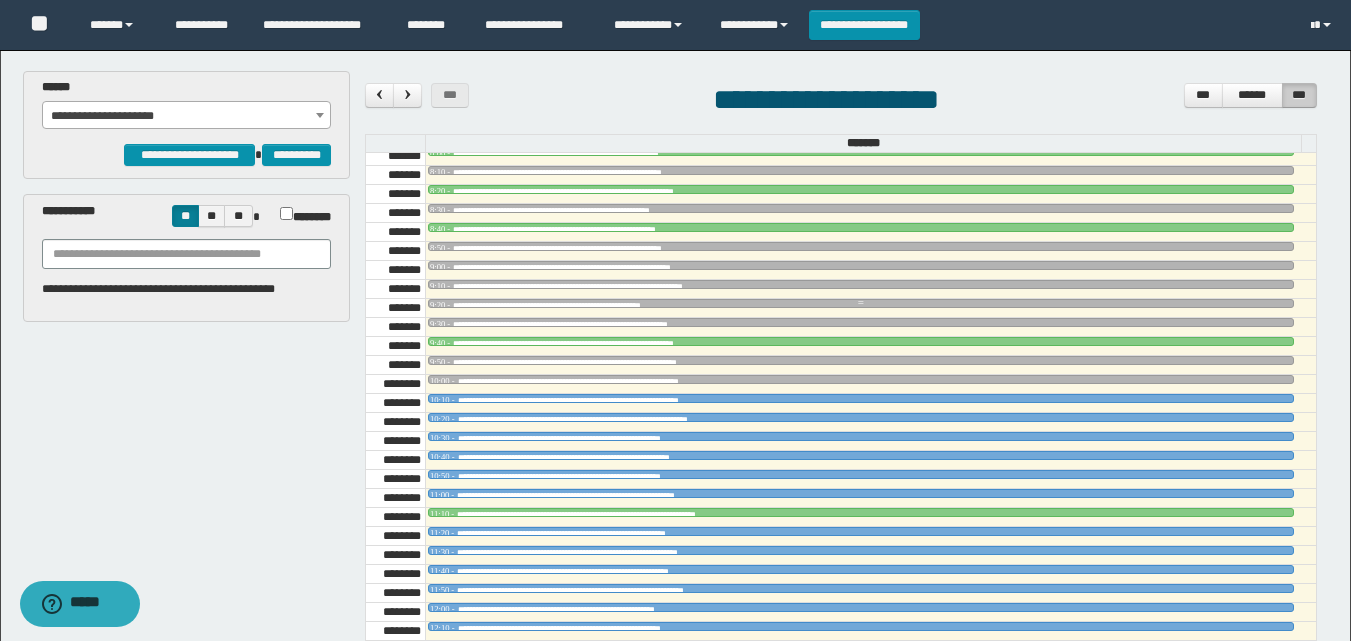 scroll, scrollTop: 985, scrollLeft: 0, axis: vertical 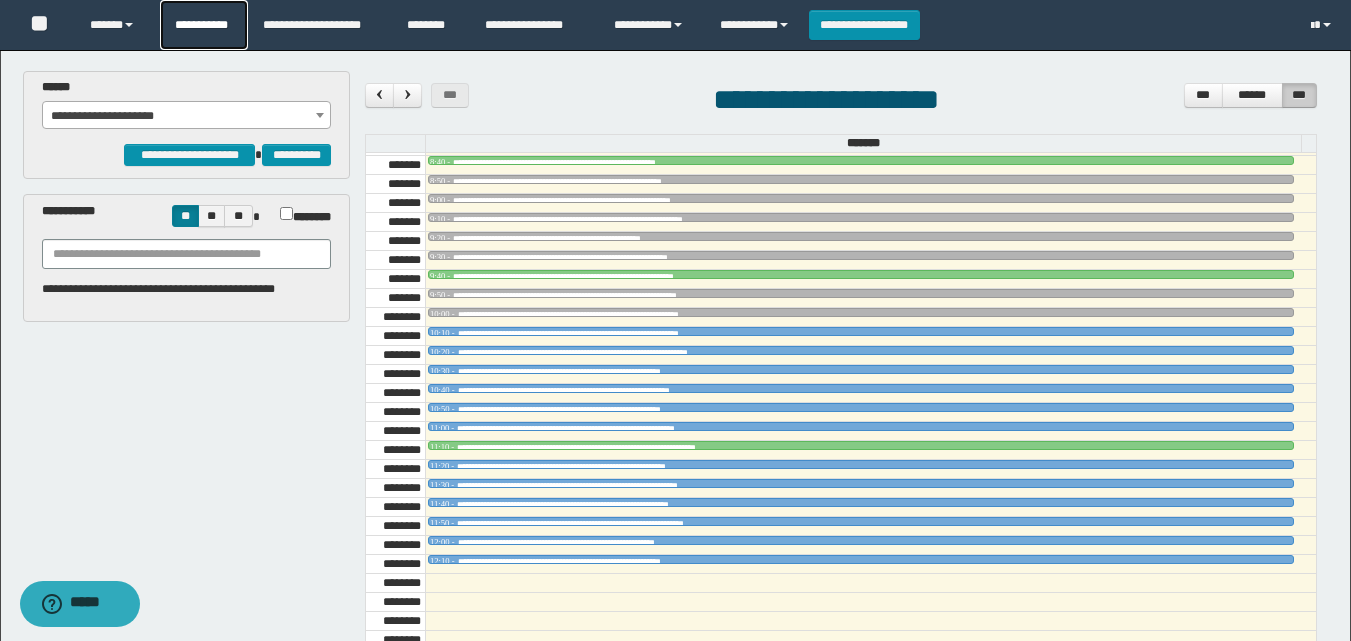 click on "**********" at bounding box center (204, 25) 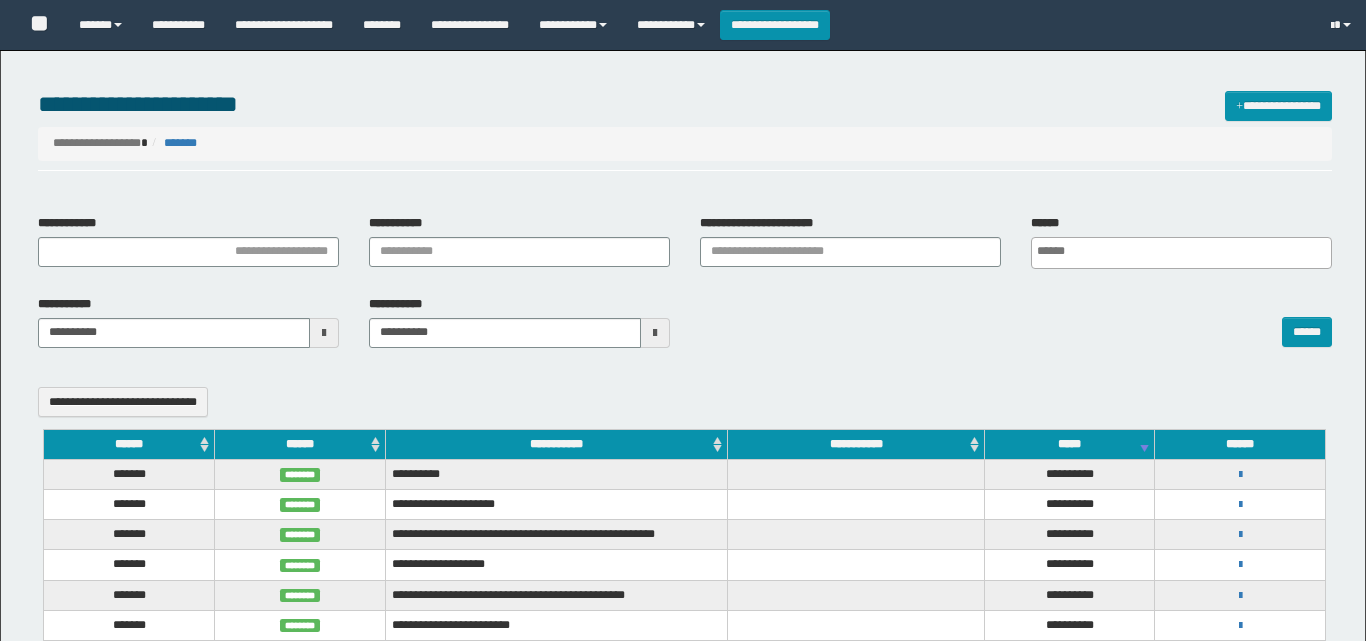select 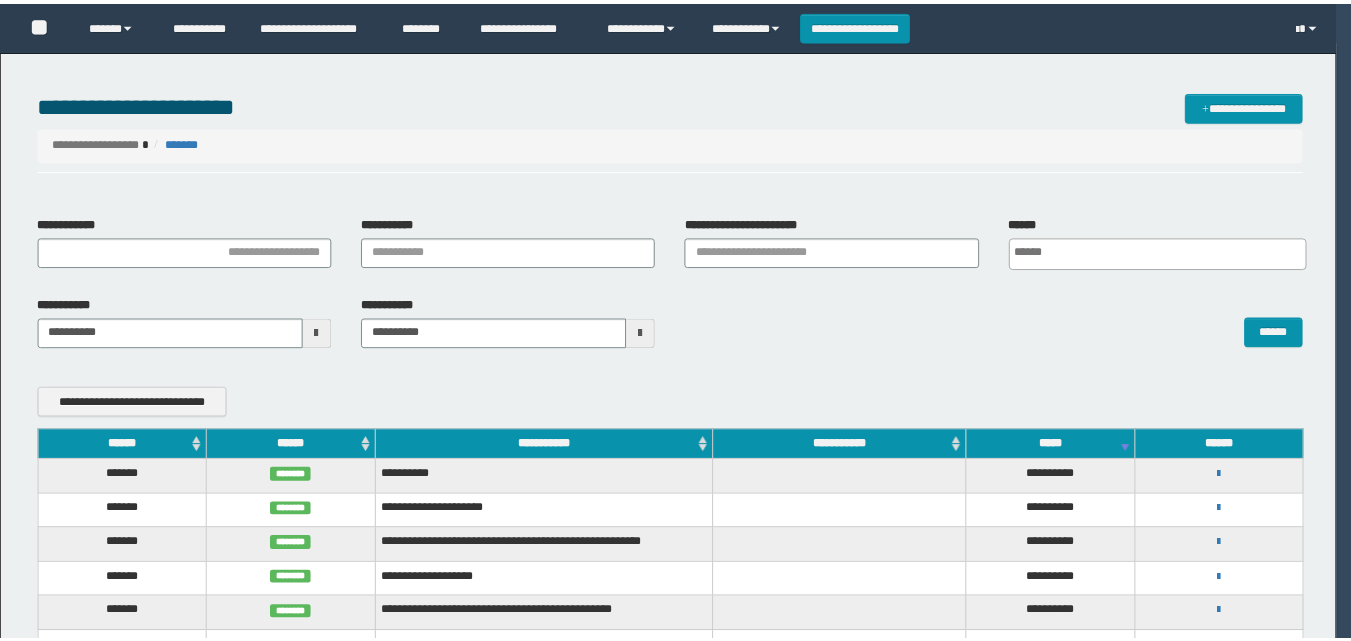 scroll, scrollTop: 0, scrollLeft: 0, axis: both 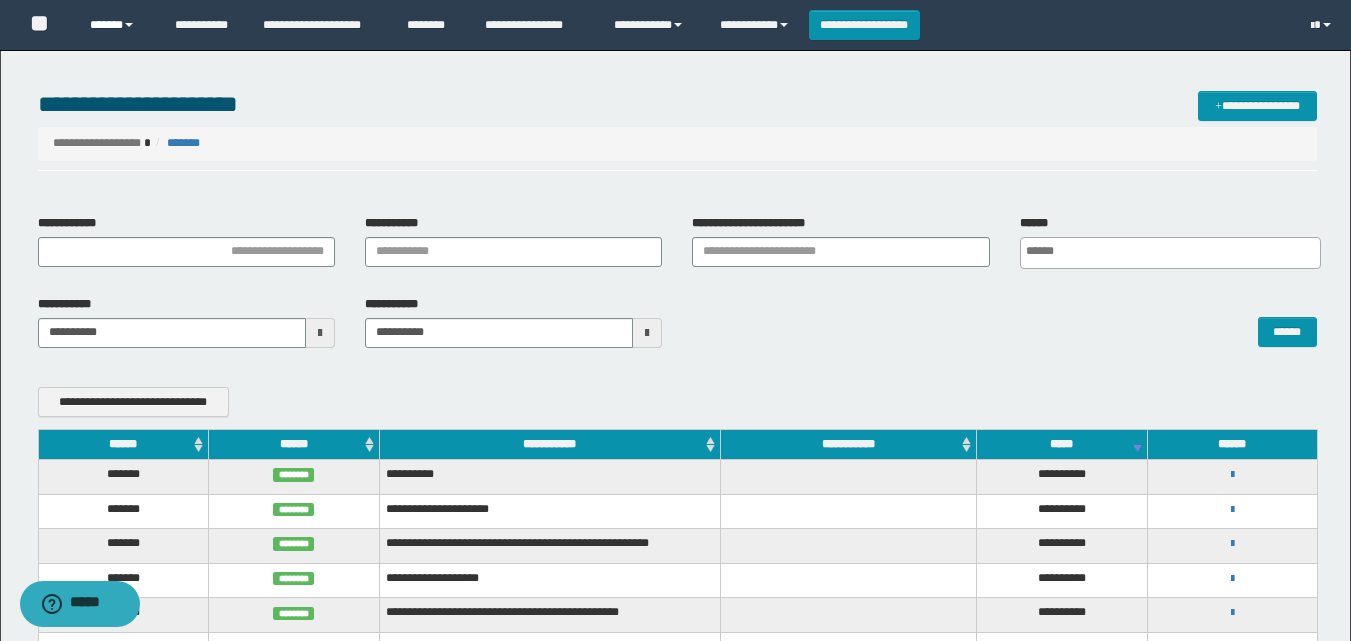 click on "******" at bounding box center (117, 25) 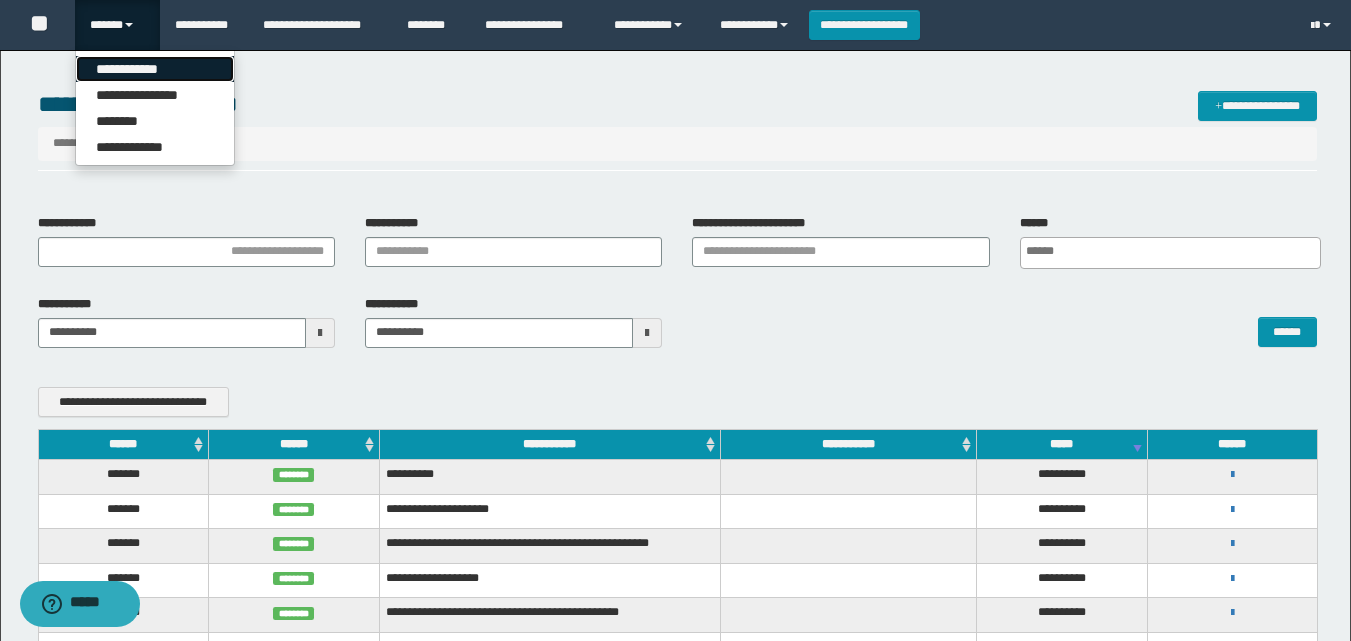 click on "**********" at bounding box center [155, 69] 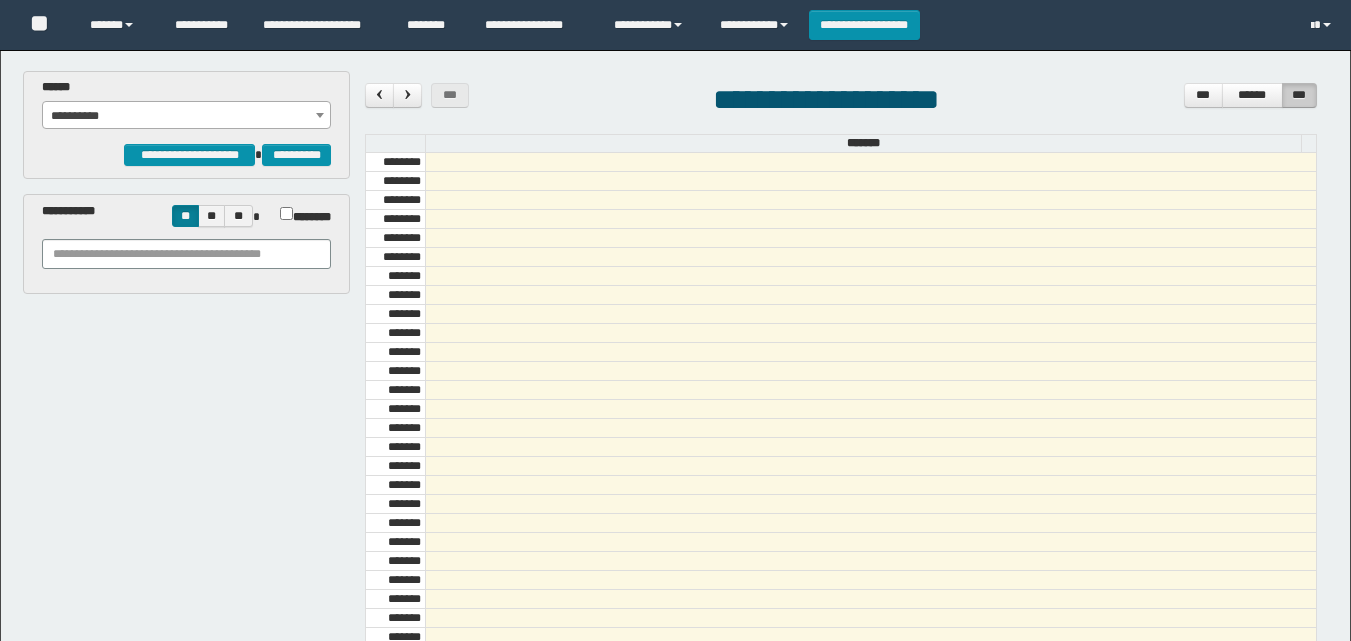 scroll, scrollTop: 0, scrollLeft: 0, axis: both 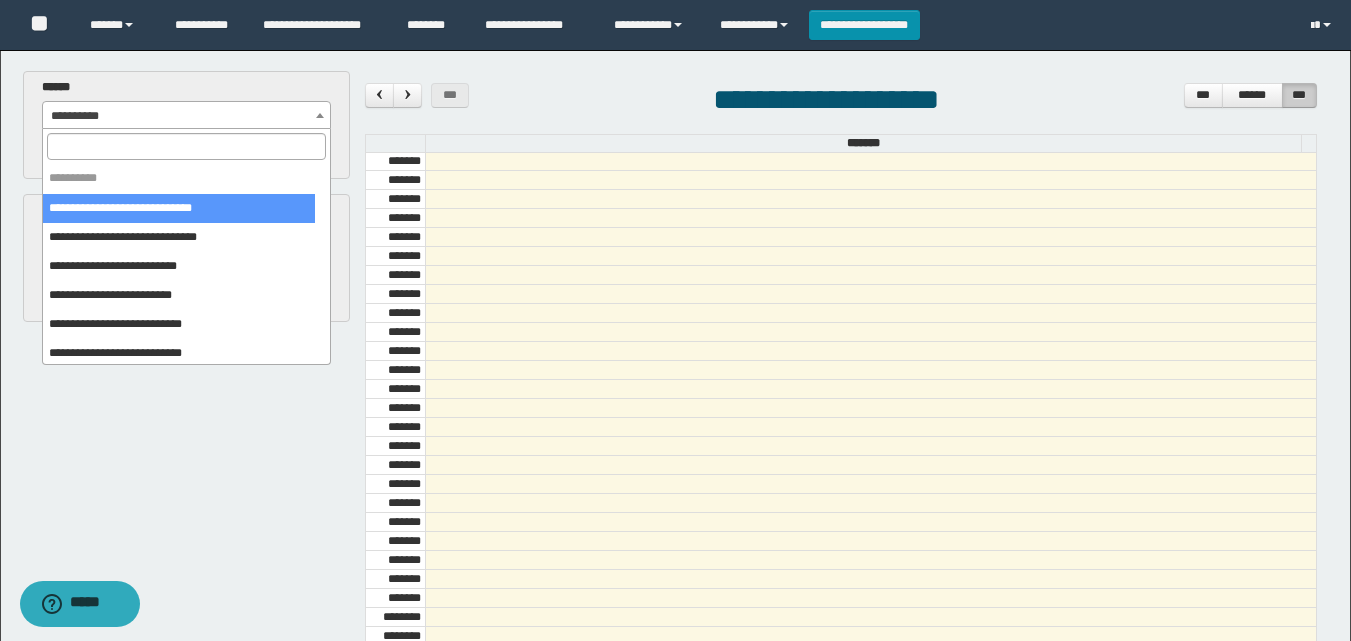 click on "**********" at bounding box center [186, 116] 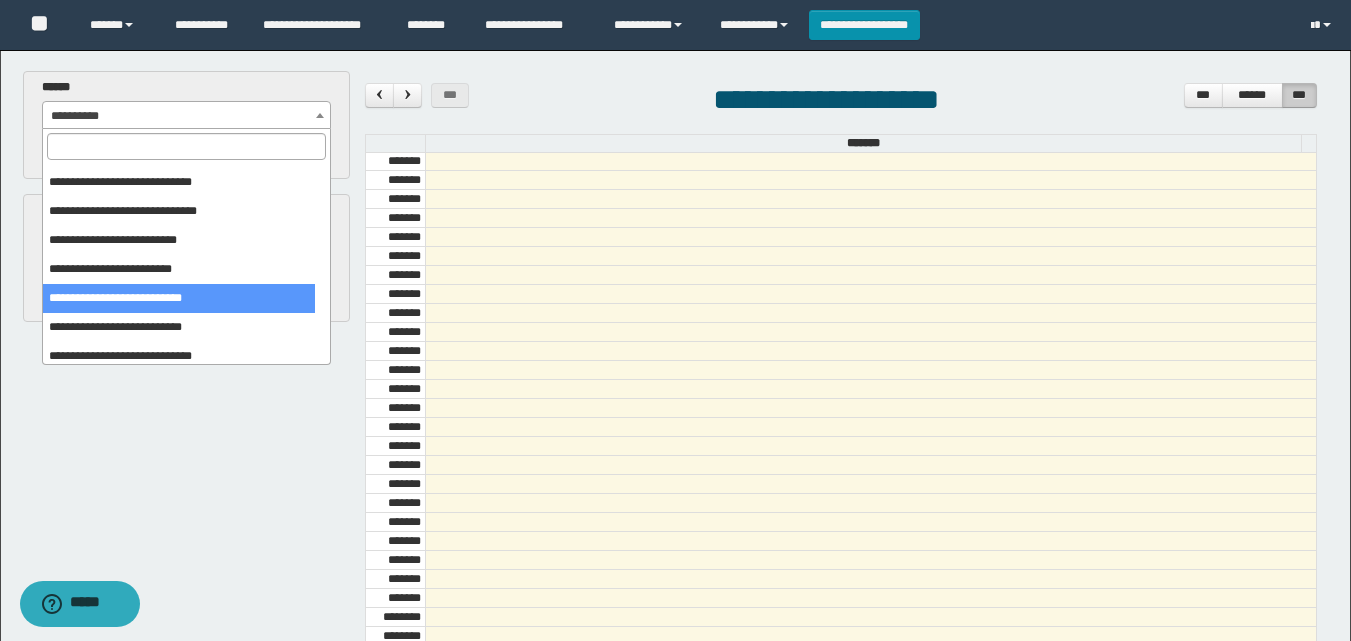 scroll, scrollTop: 62, scrollLeft: 0, axis: vertical 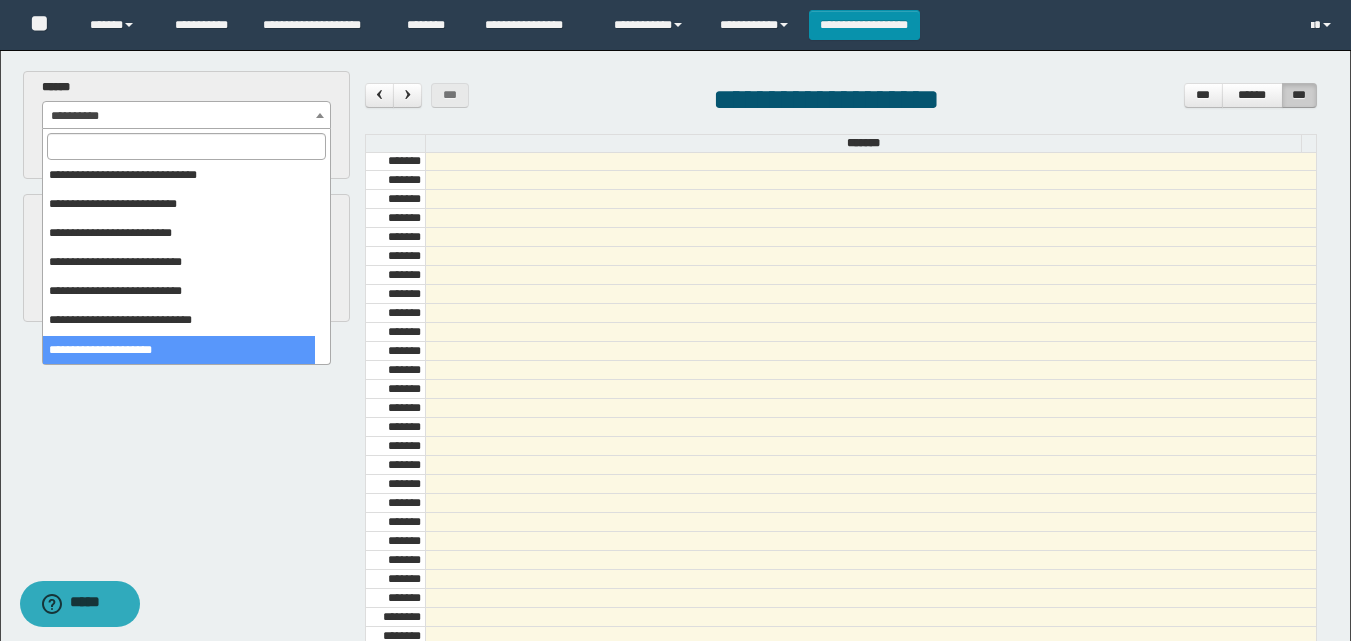 select on "******" 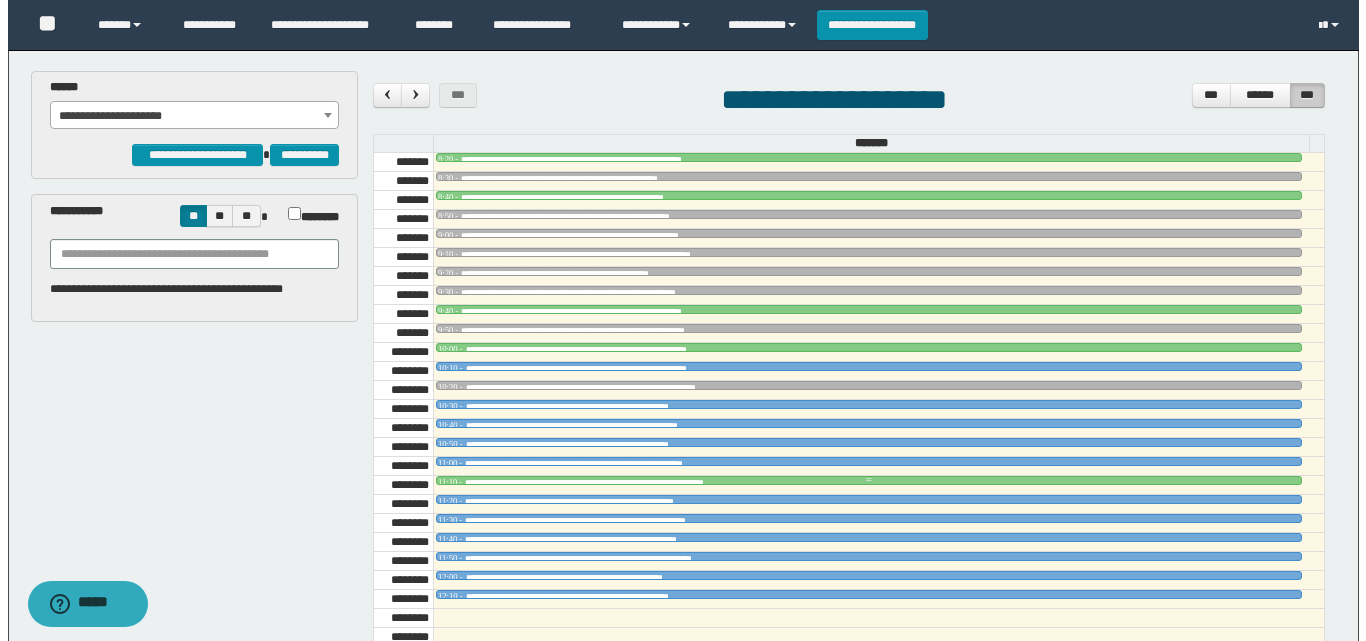 scroll, scrollTop: 985, scrollLeft: 0, axis: vertical 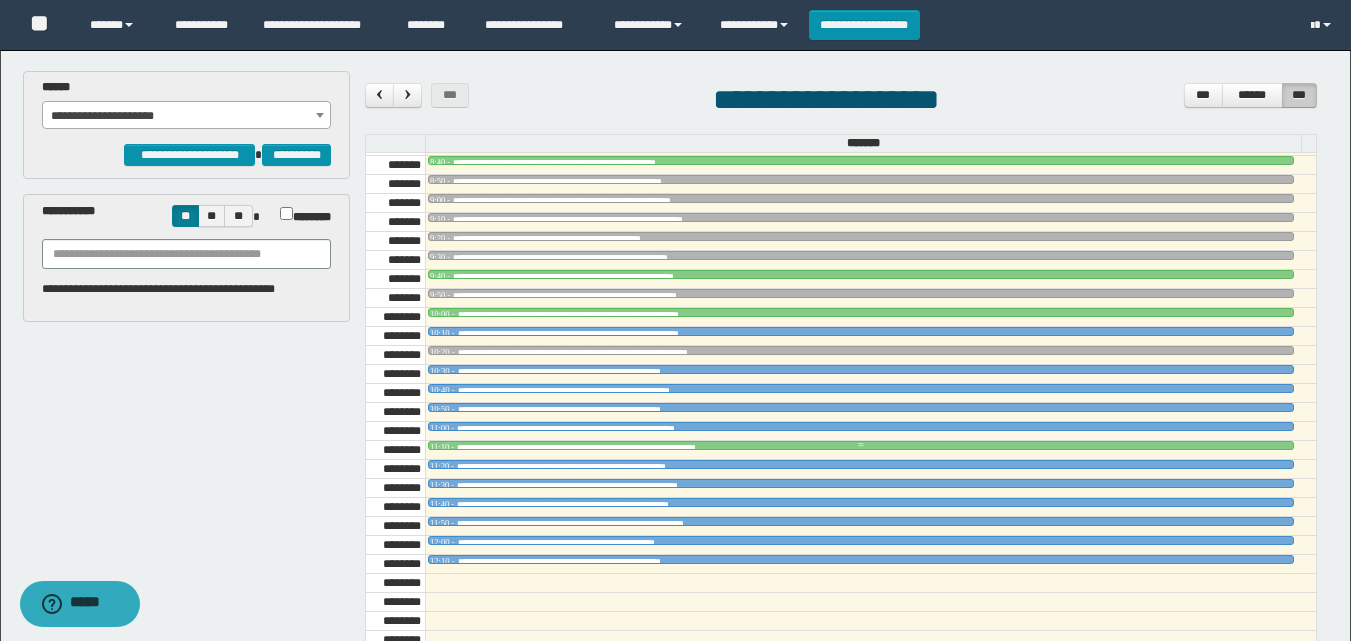 click at bounding box center (861, 445) 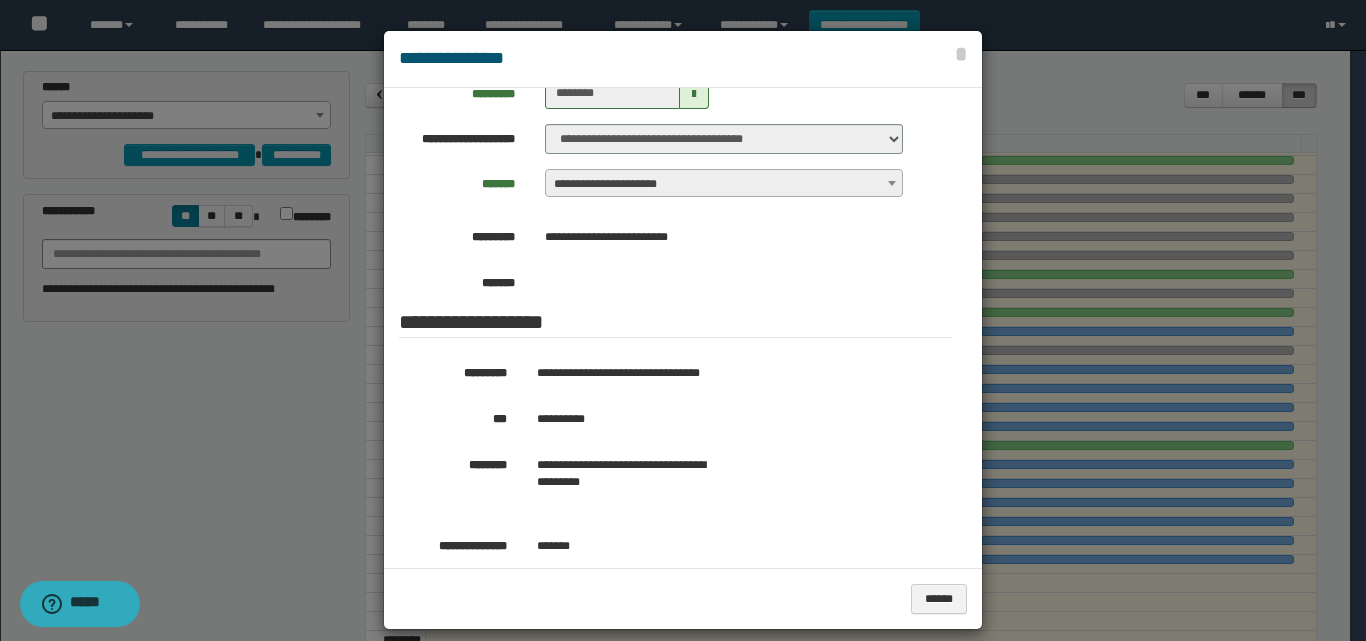 scroll, scrollTop: 200, scrollLeft: 0, axis: vertical 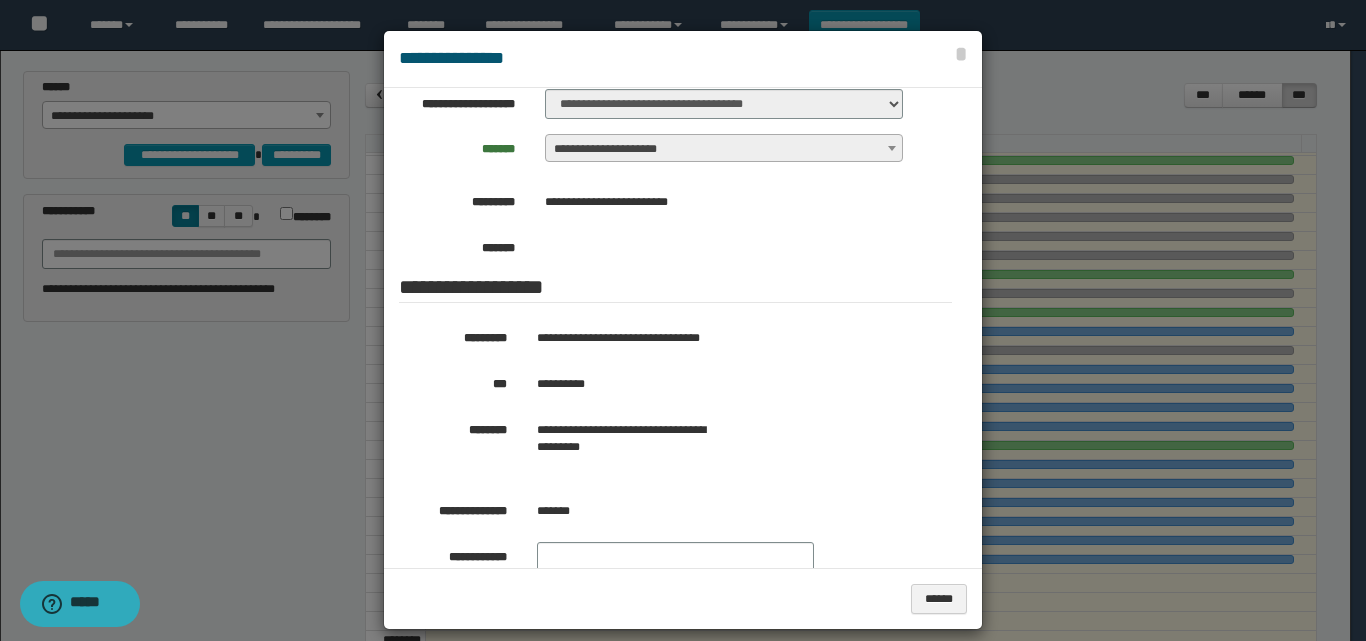 click at bounding box center (683, 330) 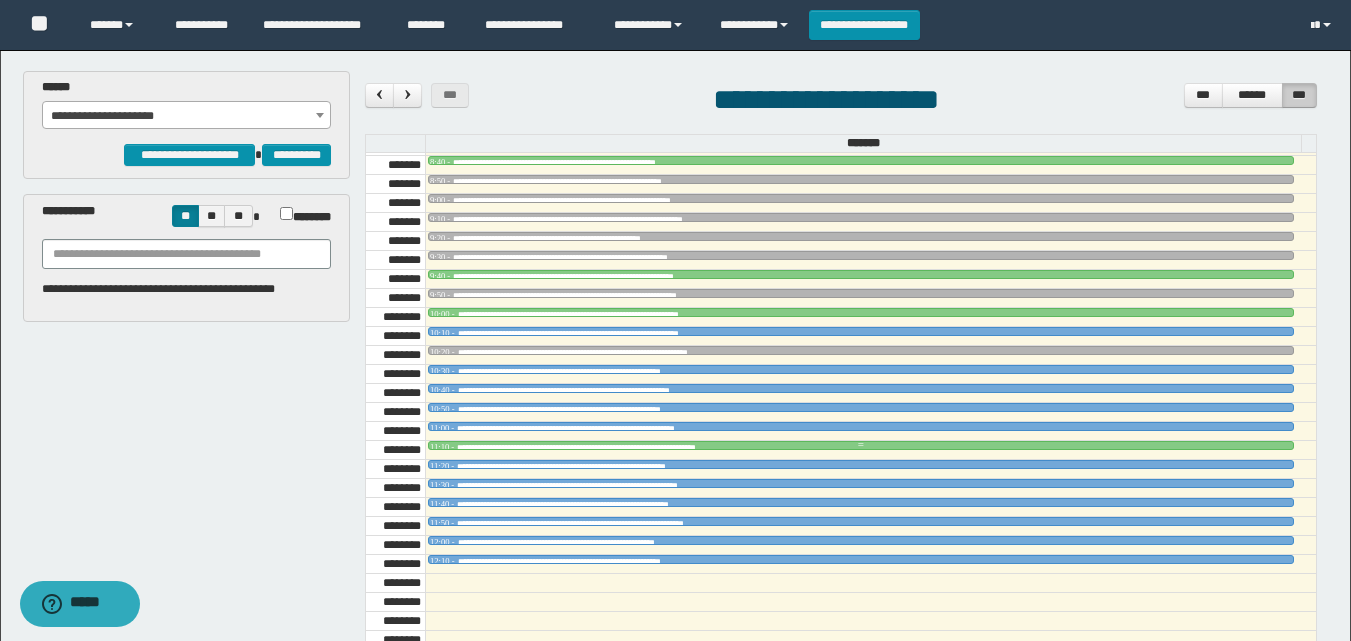 click at bounding box center (861, 445) 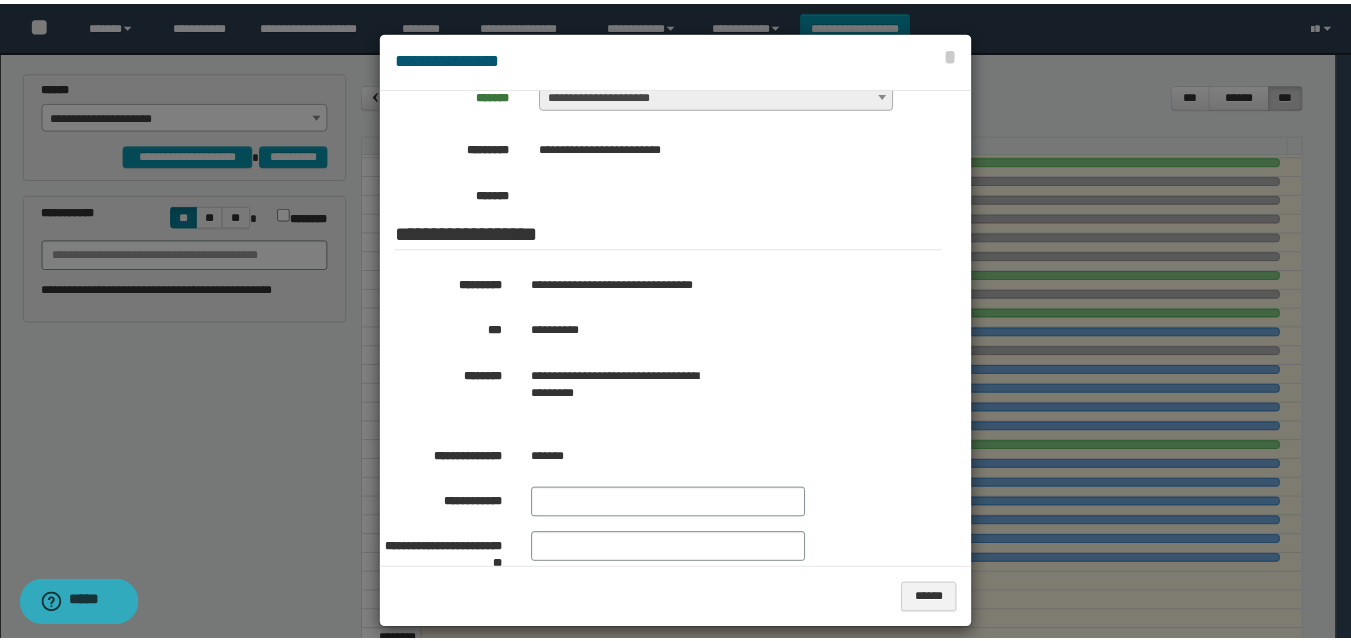 scroll, scrollTop: 300, scrollLeft: 0, axis: vertical 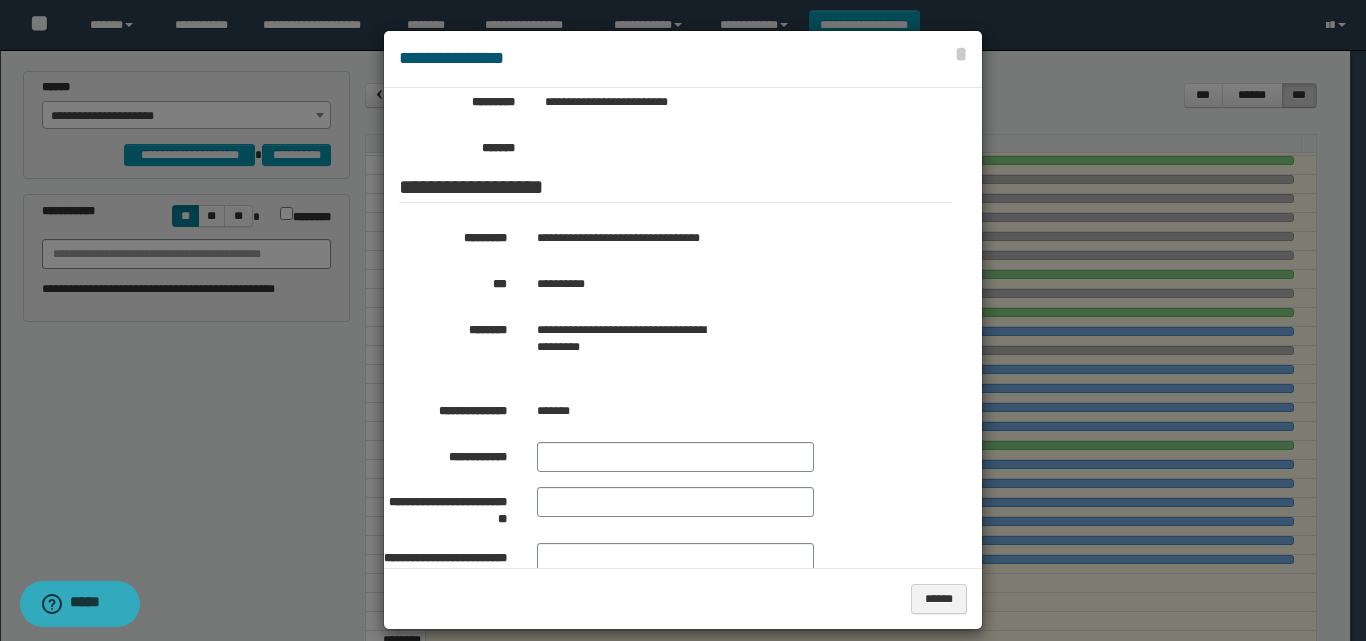 click at bounding box center (683, 330) 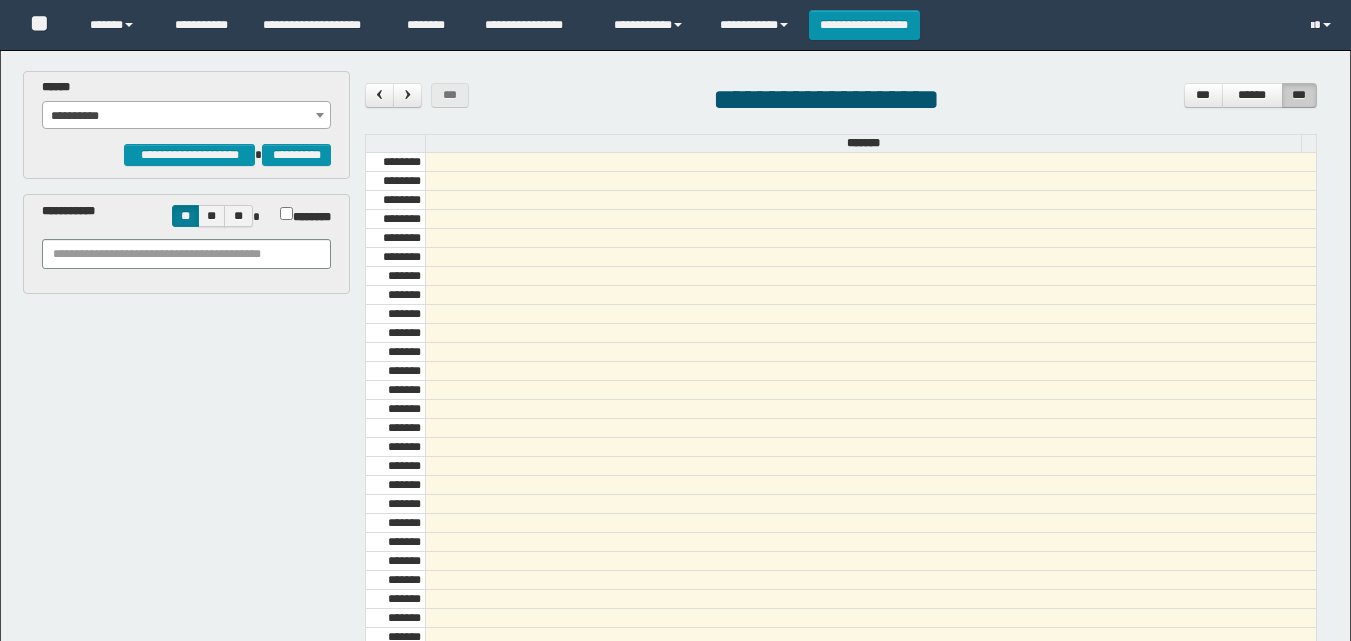 scroll, scrollTop: 0, scrollLeft: 0, axis: both 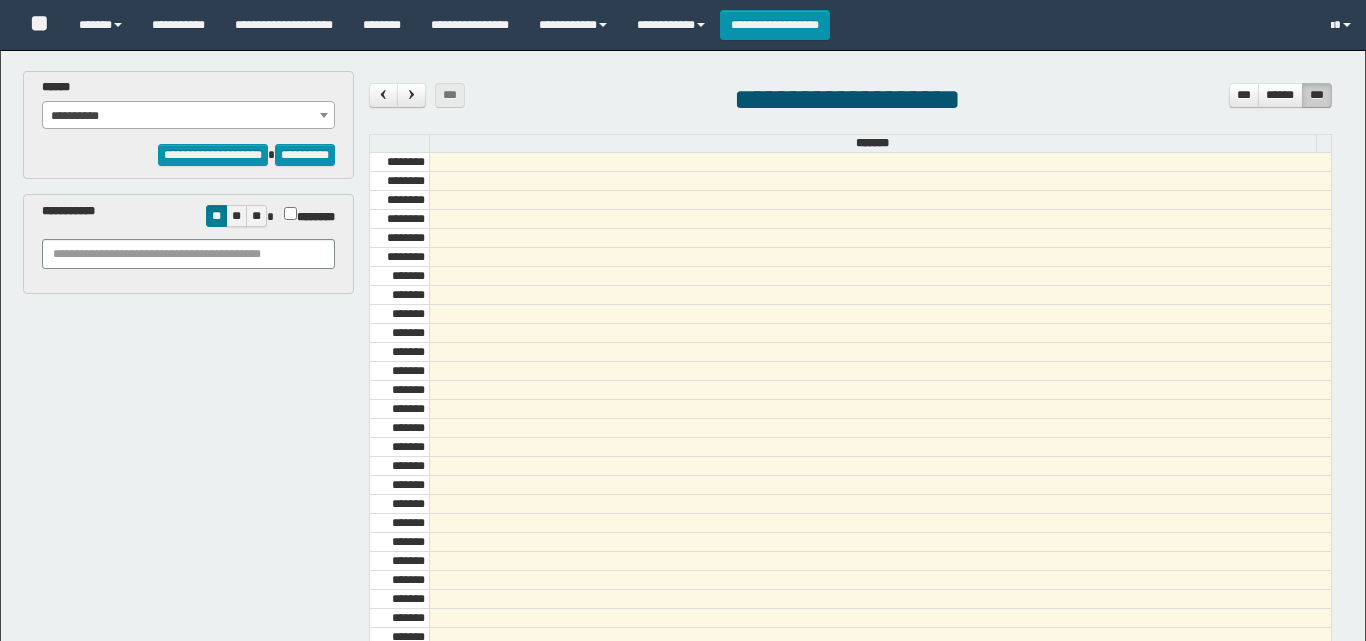 click on "**********" at bounding box center (188, 116) 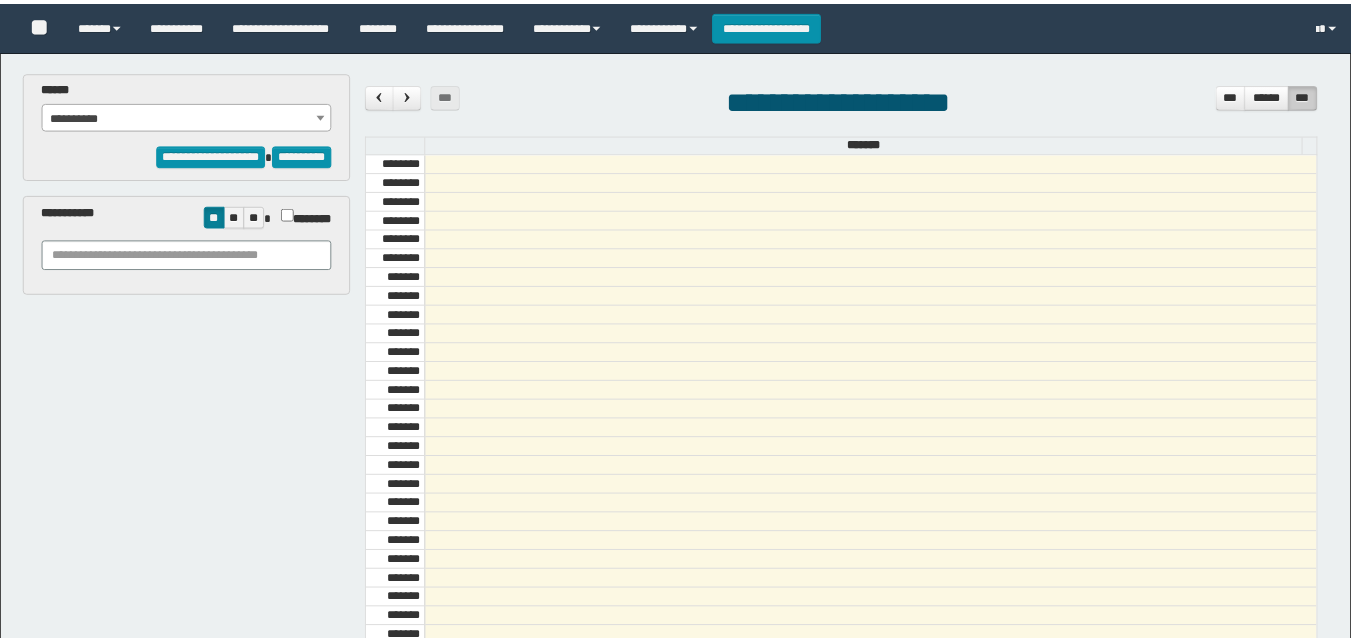 scroll, scrollTop: 0, scrollLeft: 0, axis: both 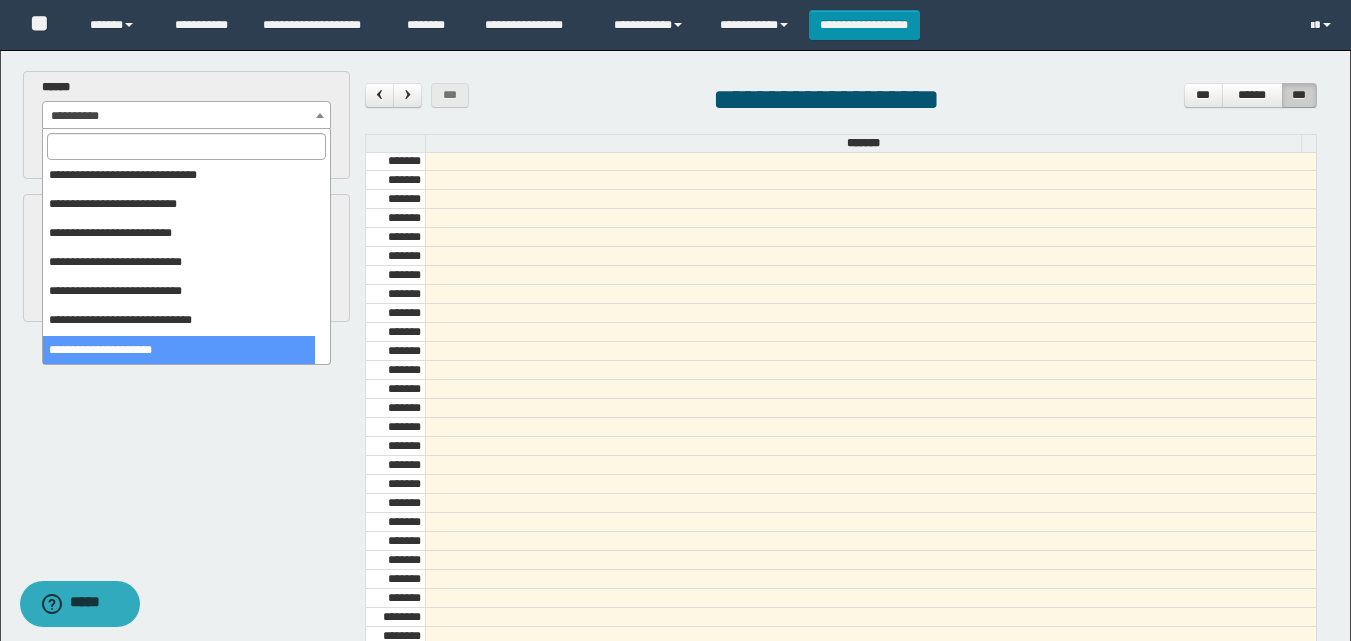 select on "******" 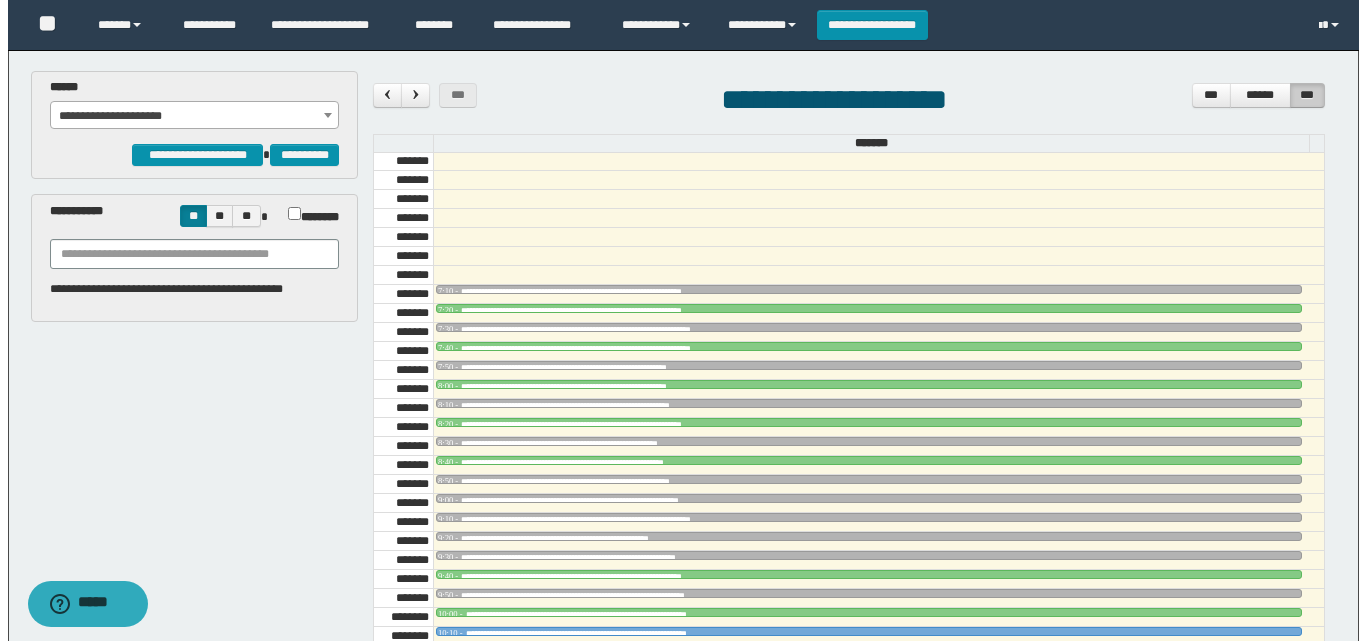 scroll, scrollTop: 985, scrollLeft: 0, axis: vertical 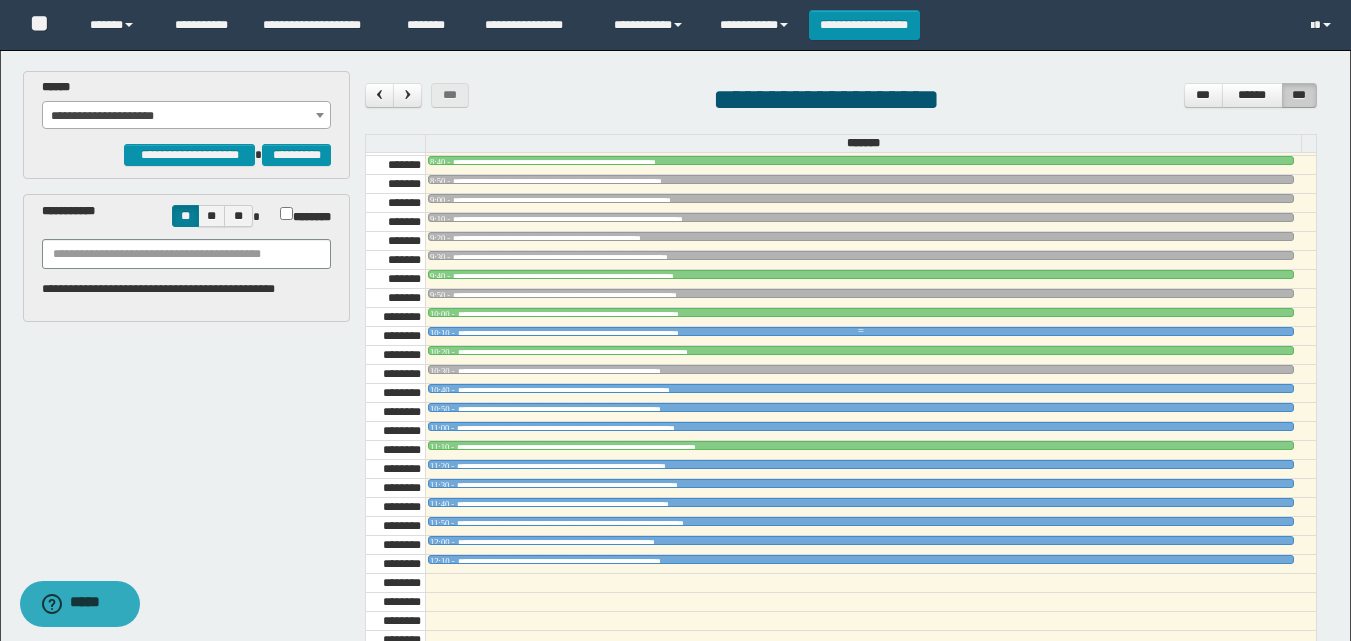 click at bounding box center (861, 331) 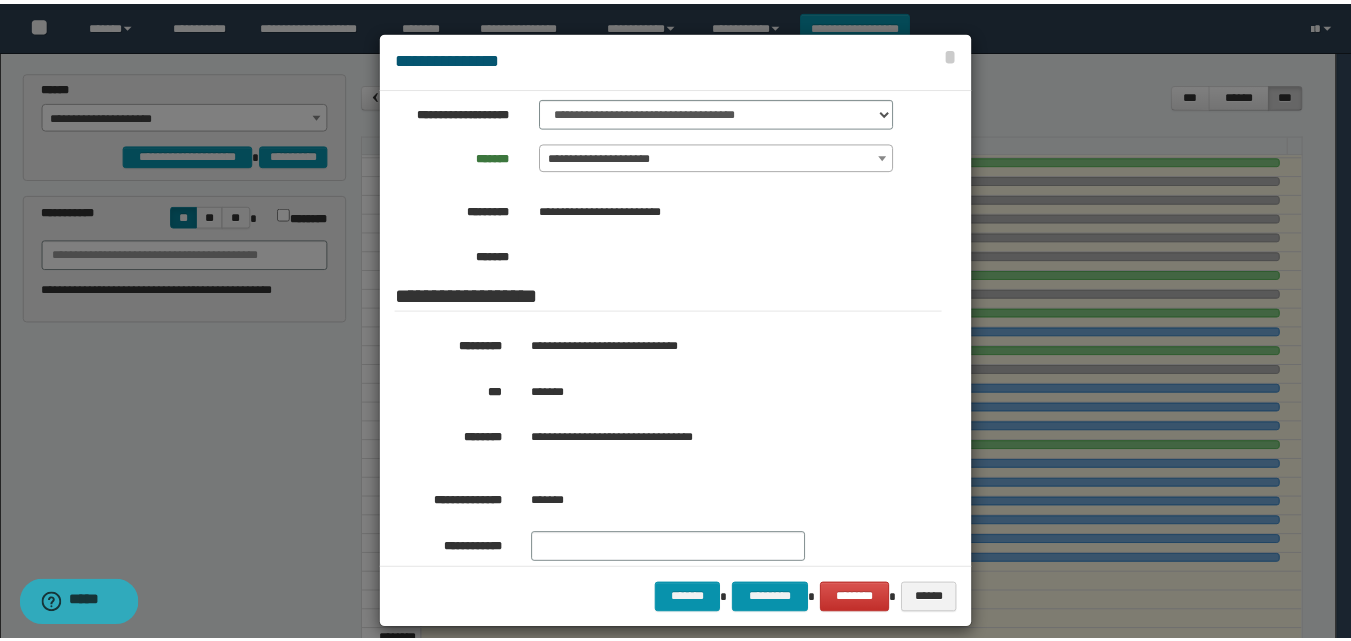 scroll, scrollTop: 200, scrollLeft: 0, axis: vertical 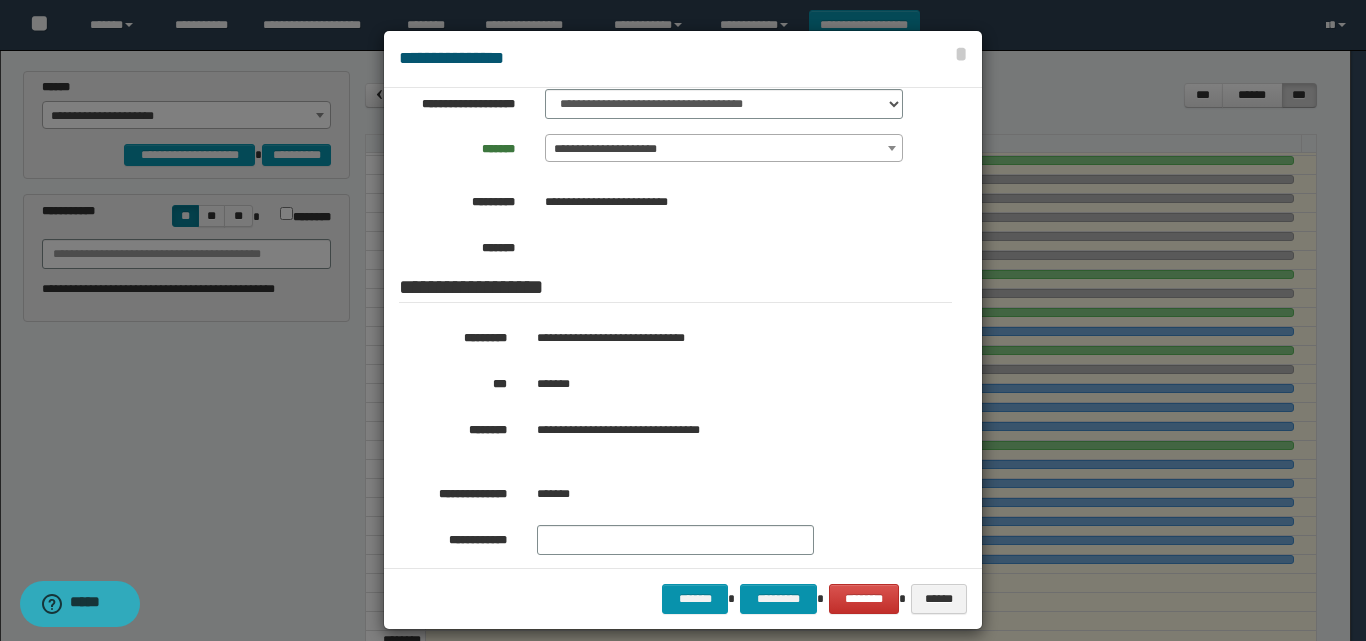 click at bounding box center (683, 330) 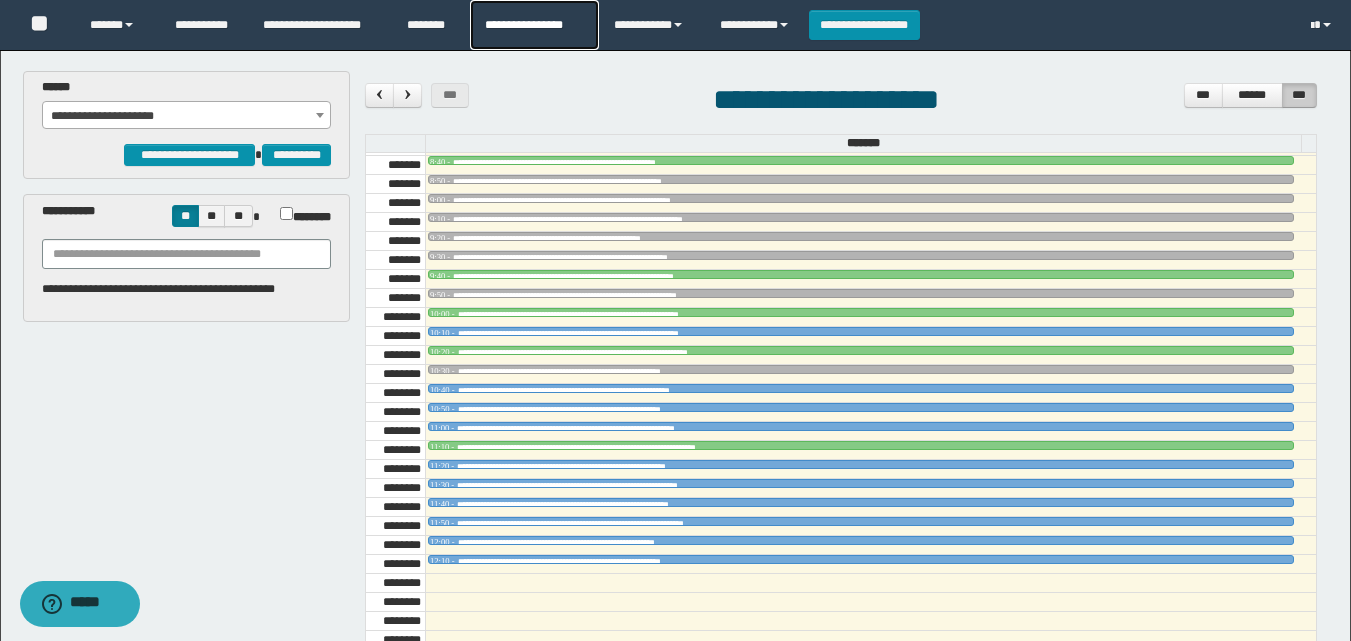 click on "**********" at bounding box center [534, 25] 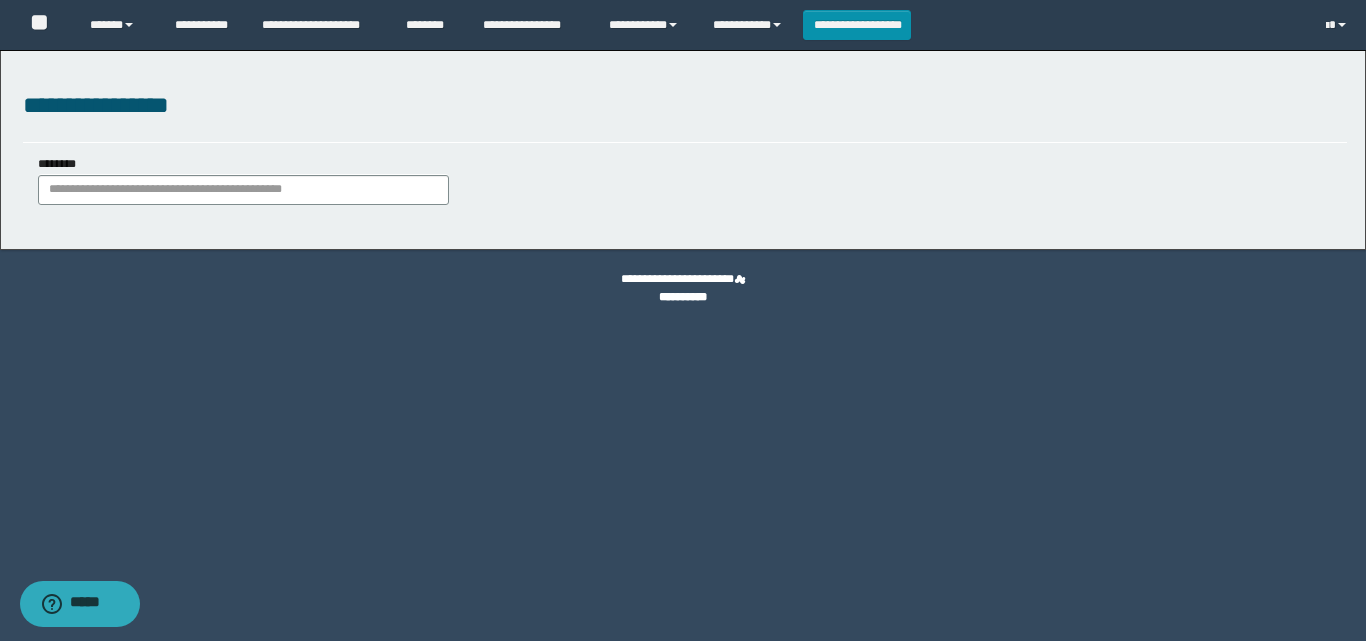 scroll, scrollTop: 0, scrollLeft: 0, axis: both 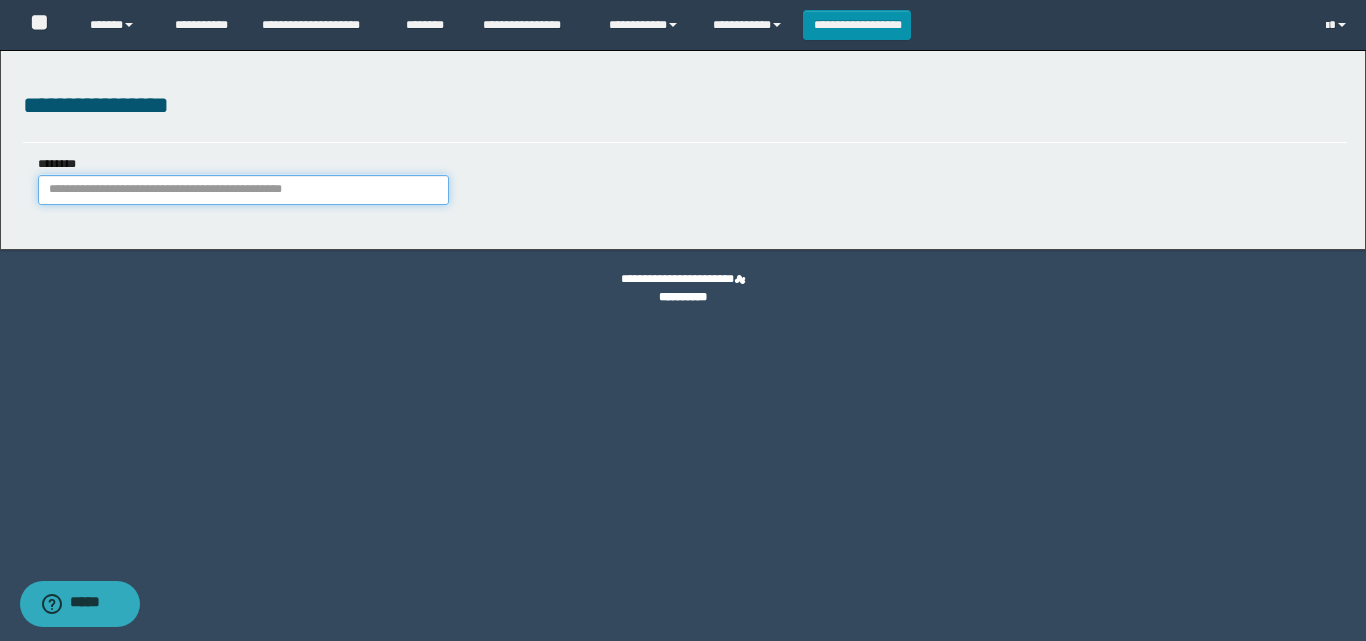 click on "********" at bounding box center [243, 190] 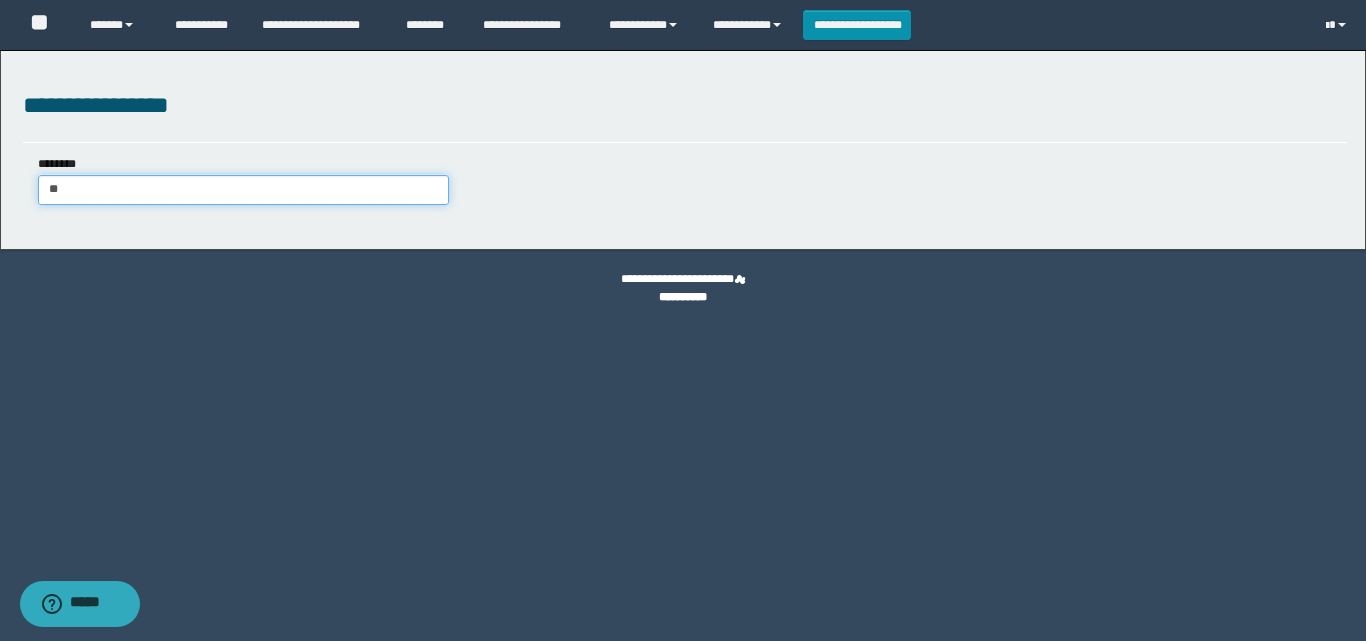 type on "***" 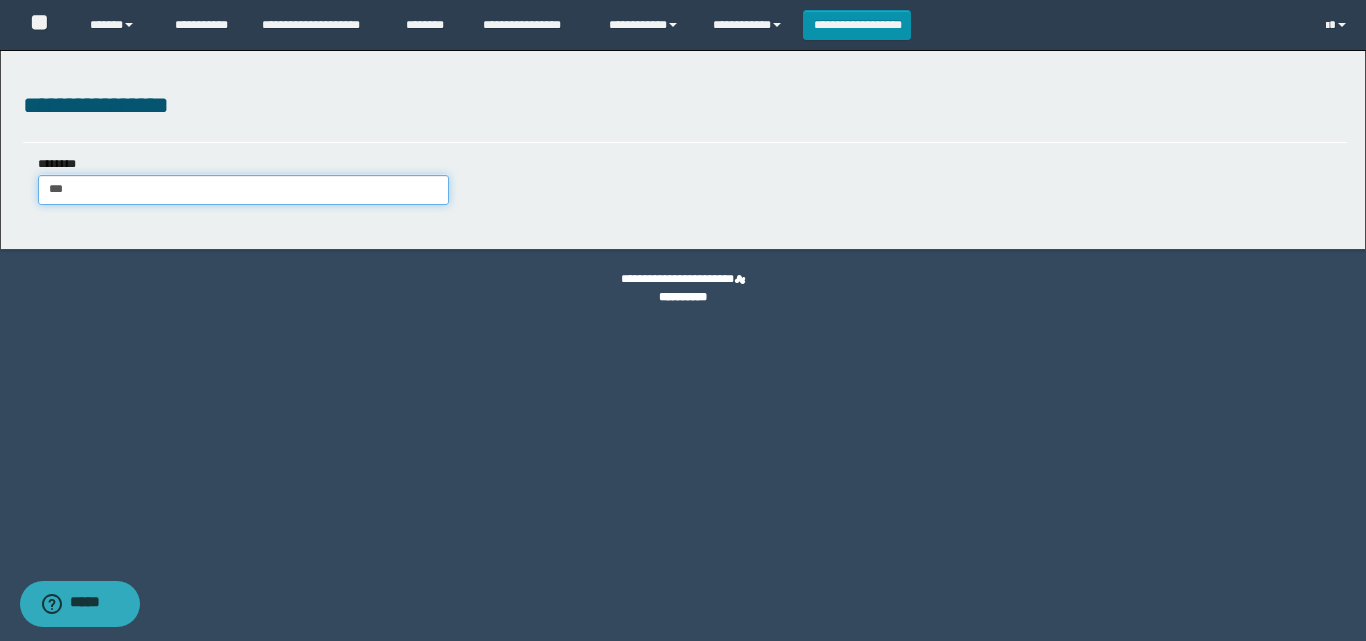 type on "***" 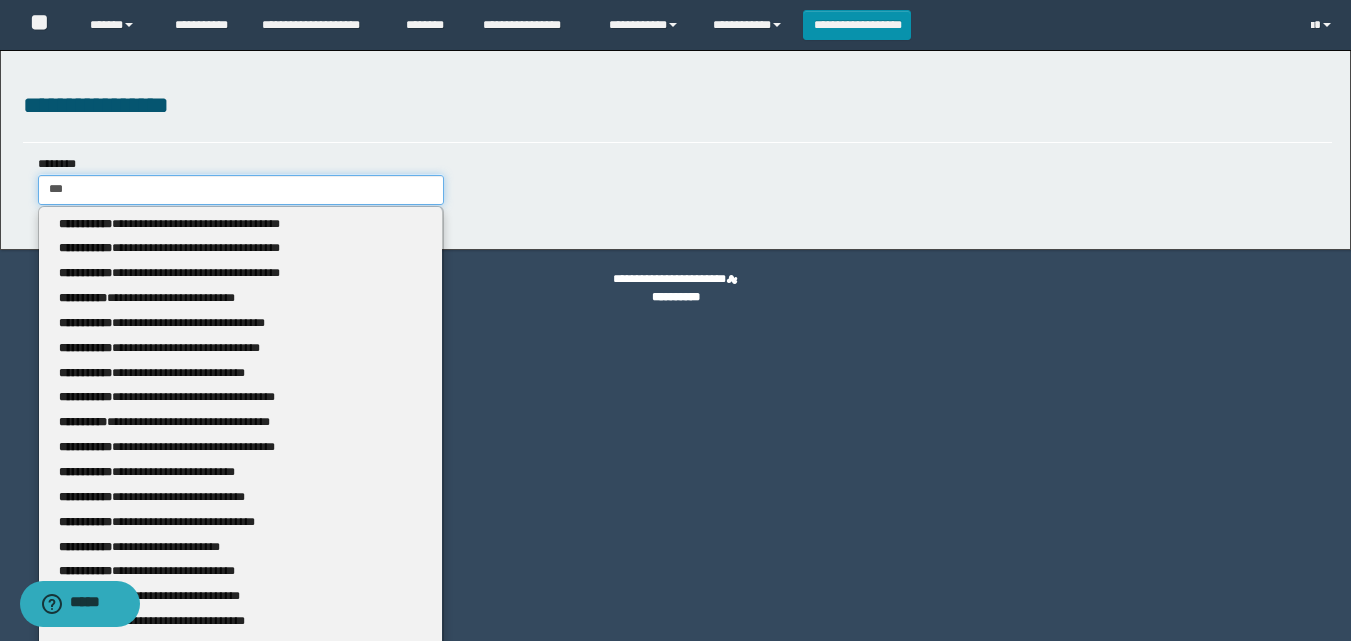 type 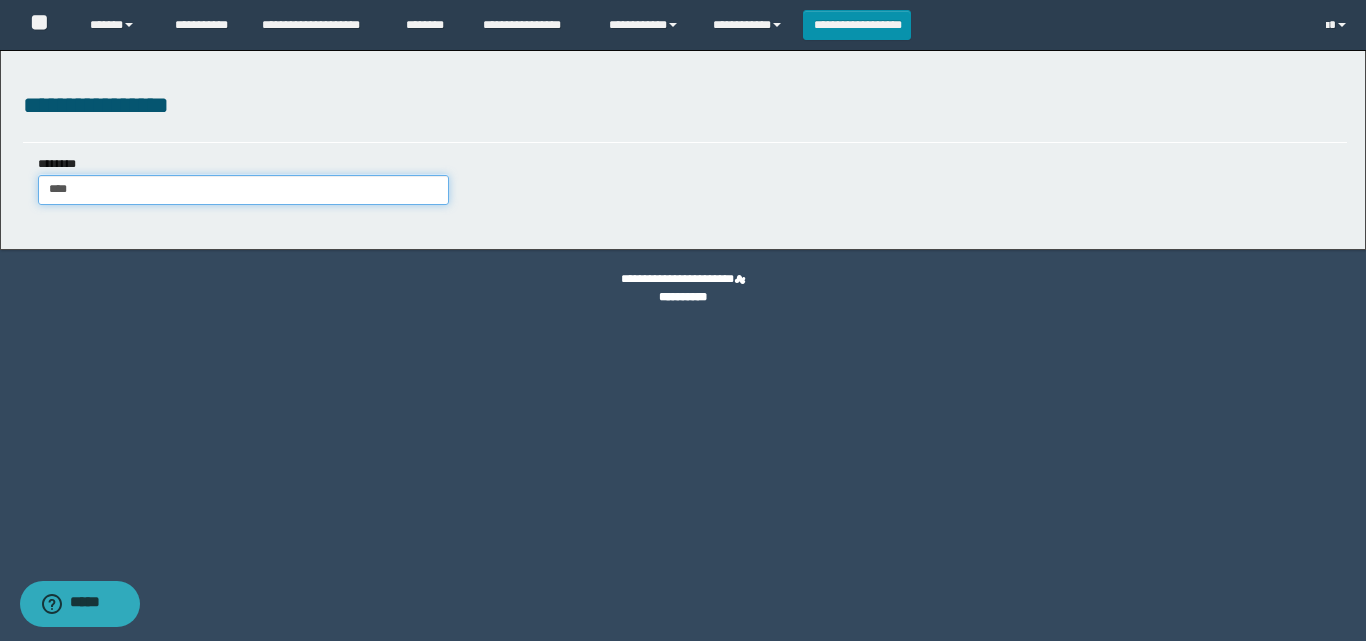 type on "****" 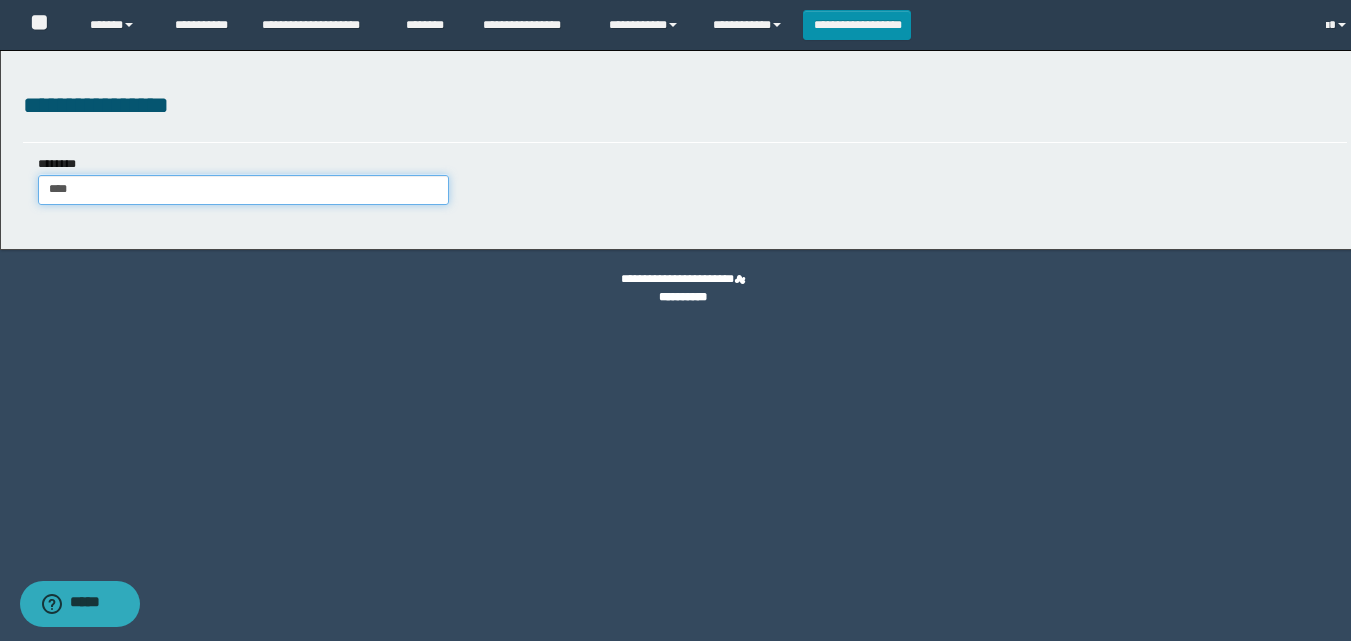 type 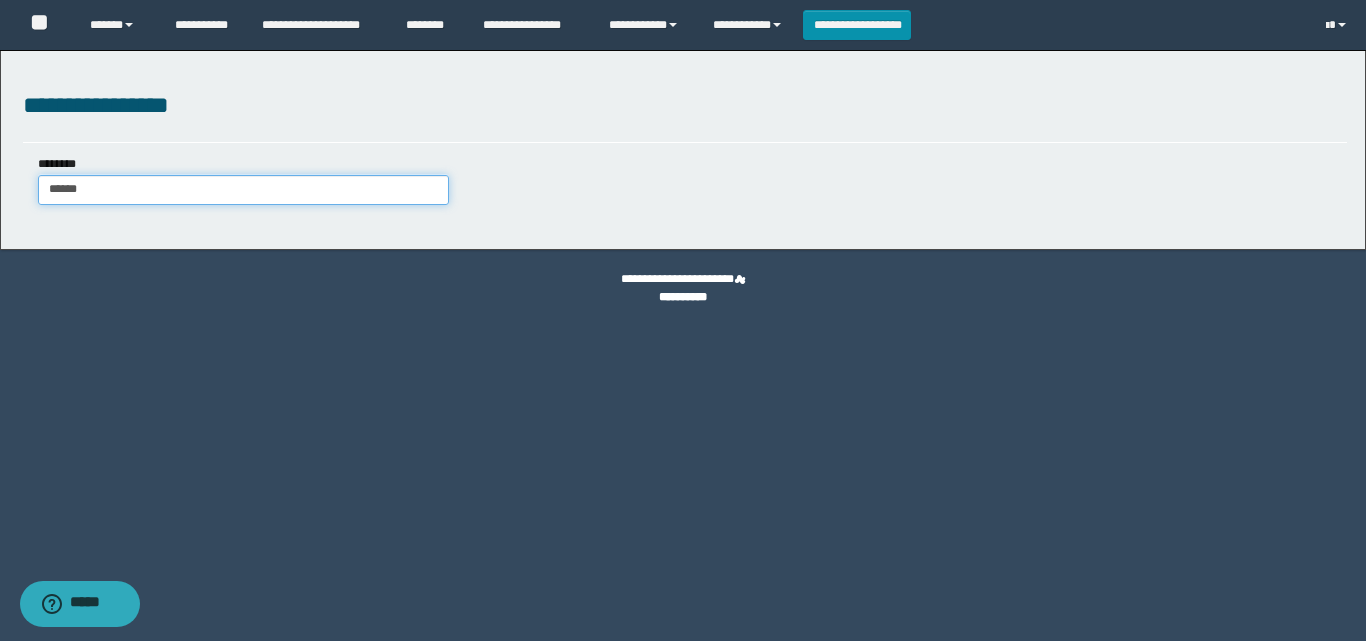 type on "*******" 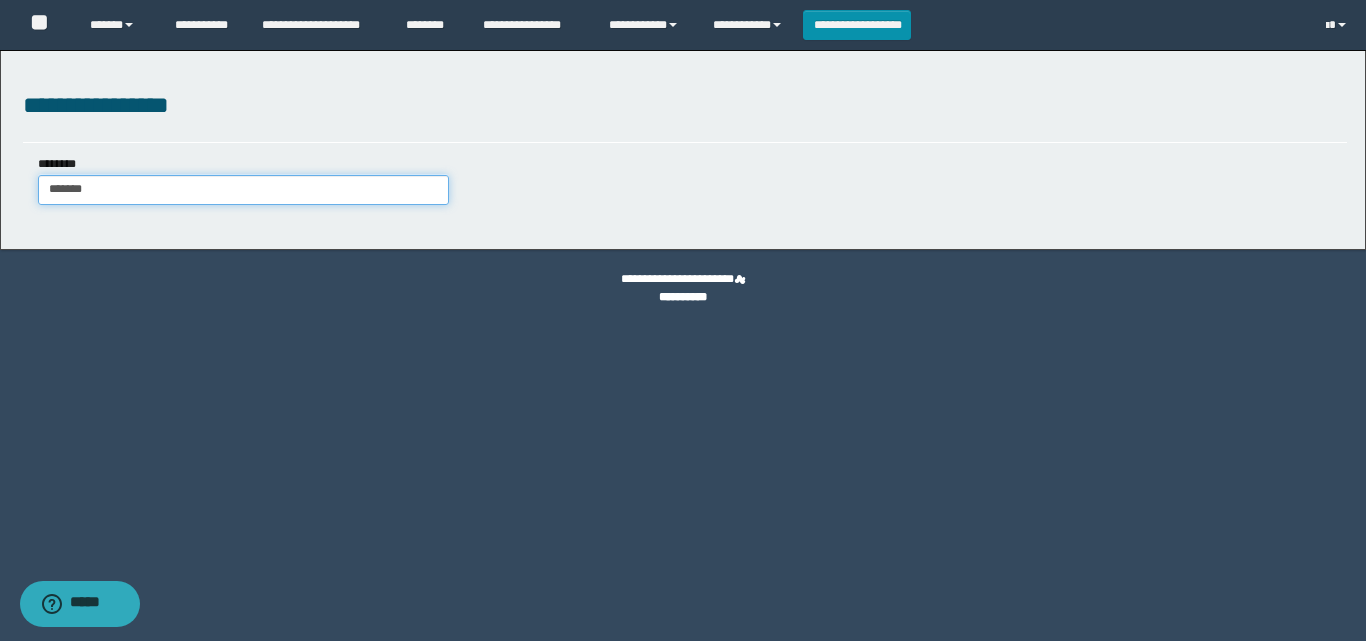 type on "*******" 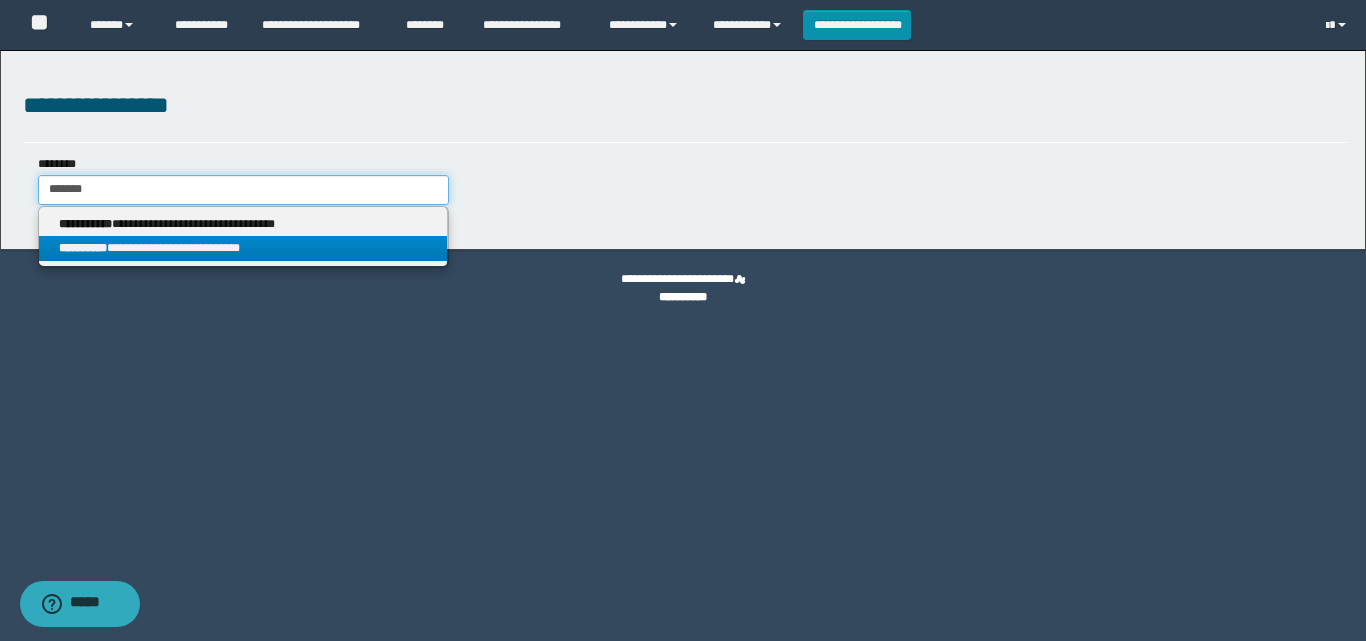 type on "*******" 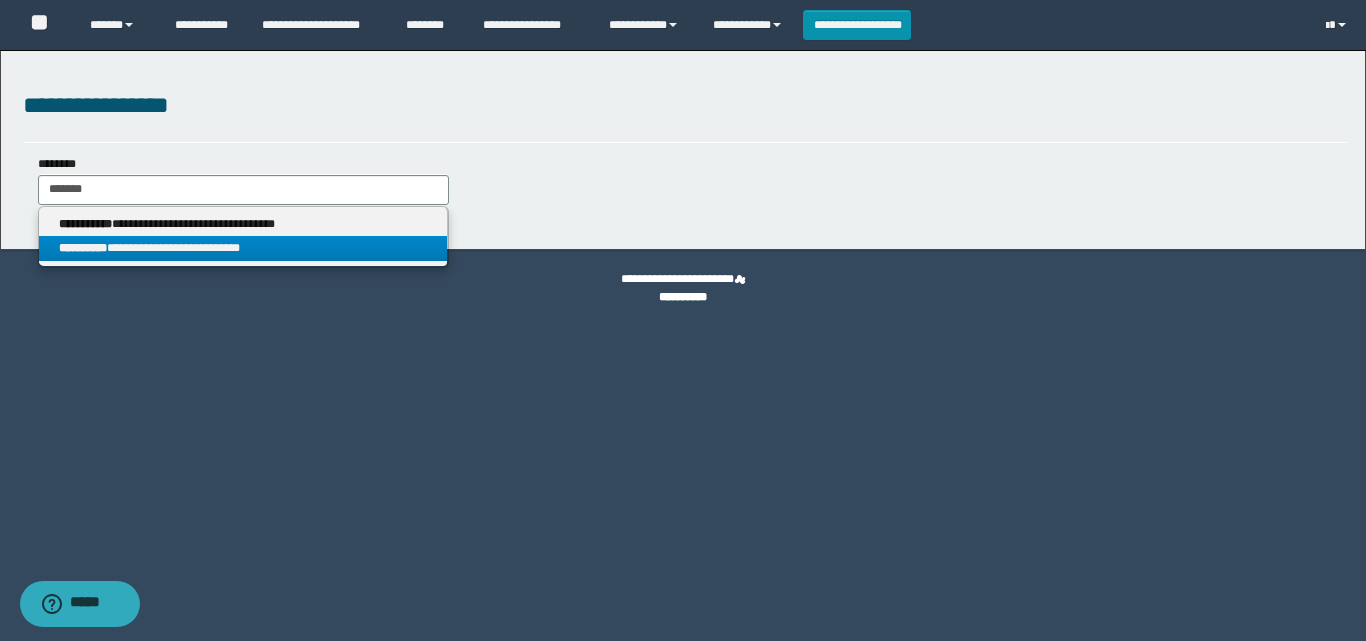 click on "**********" at bounding box center (243, 248) 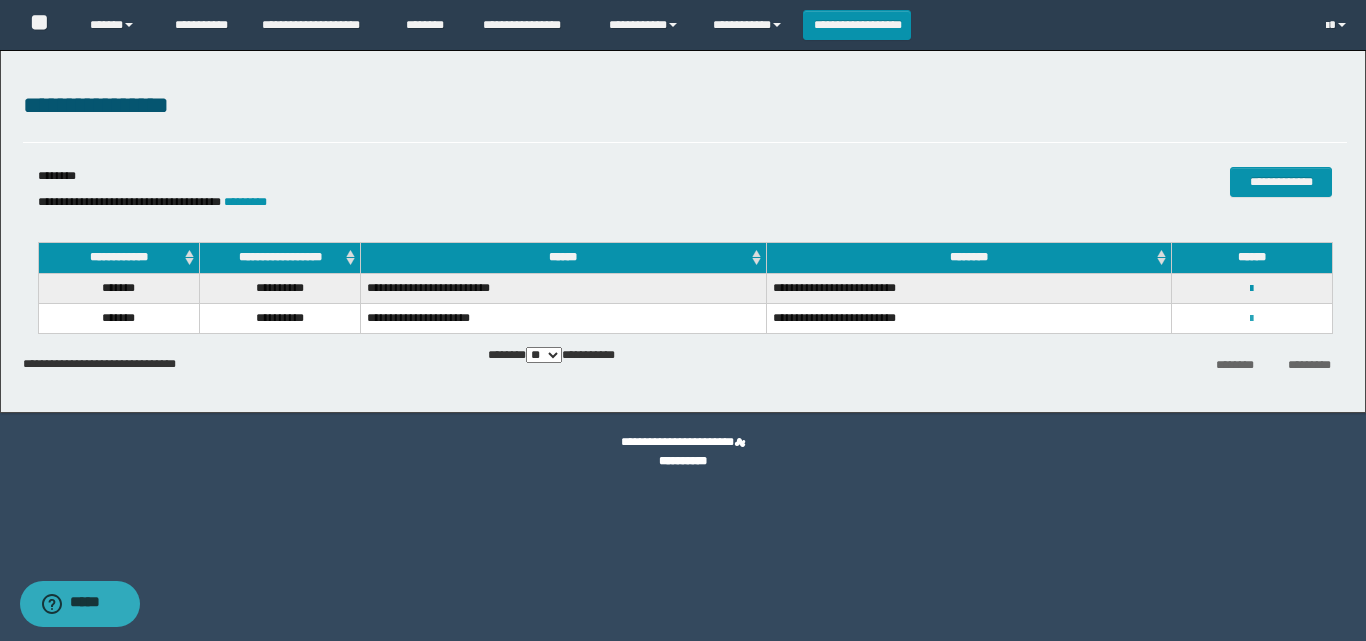 click at bounding box center [1251, 319] 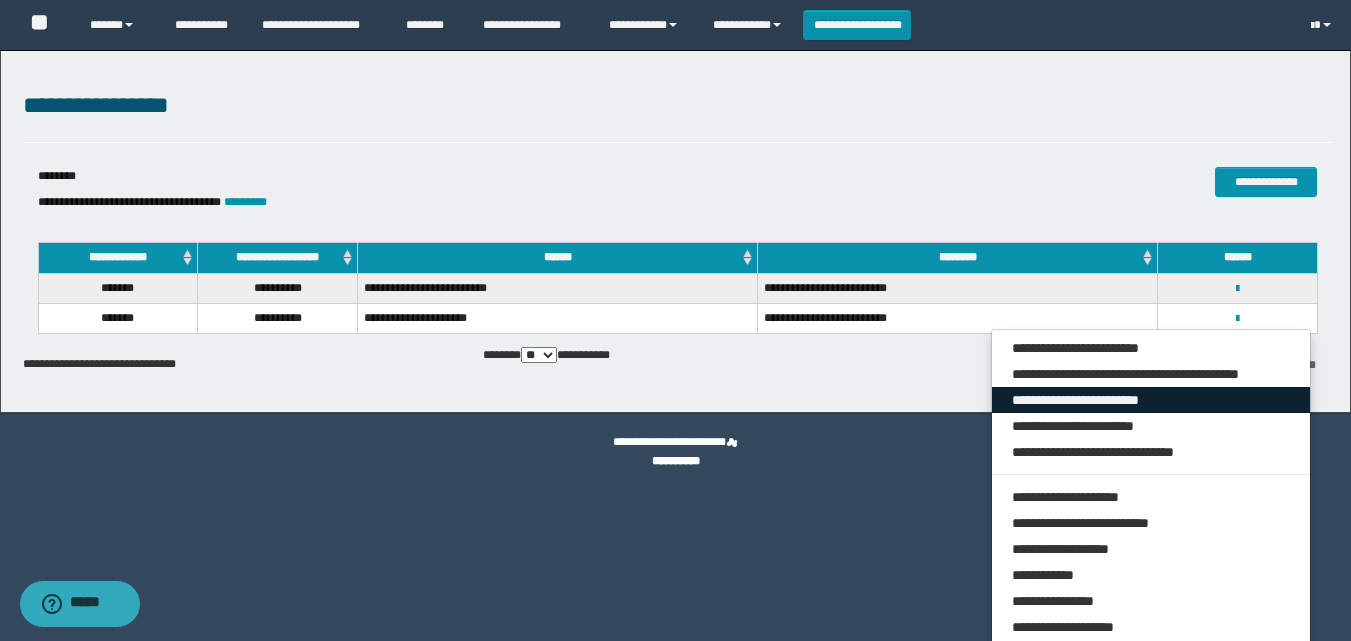 click on "**********" at bounding box center [1151, 400] 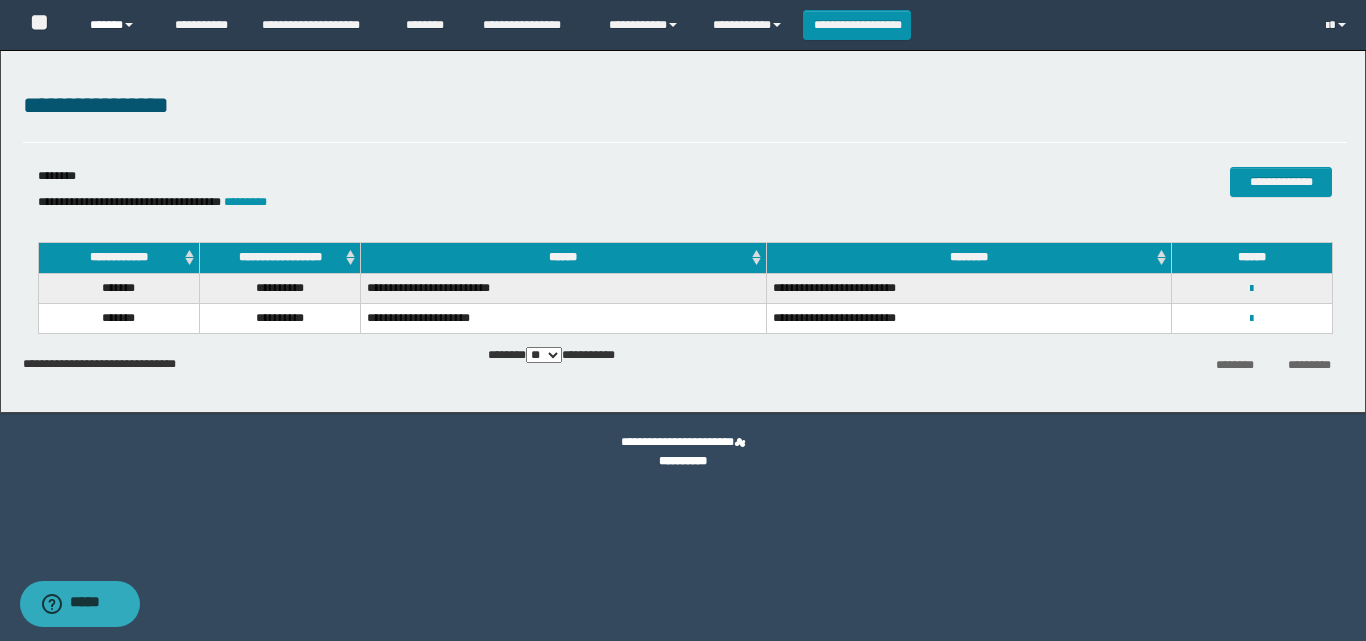 click on "******" at bounding box center (117, 25) 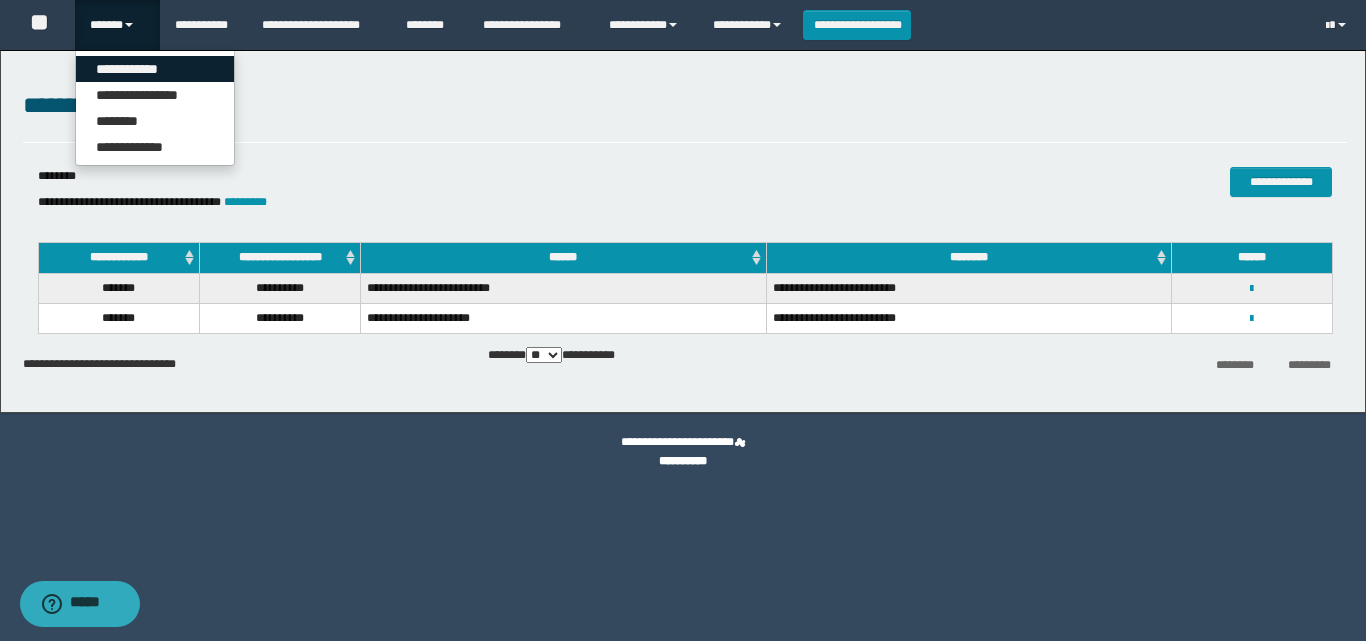 click on "**********" at bounding box center [155, 69] 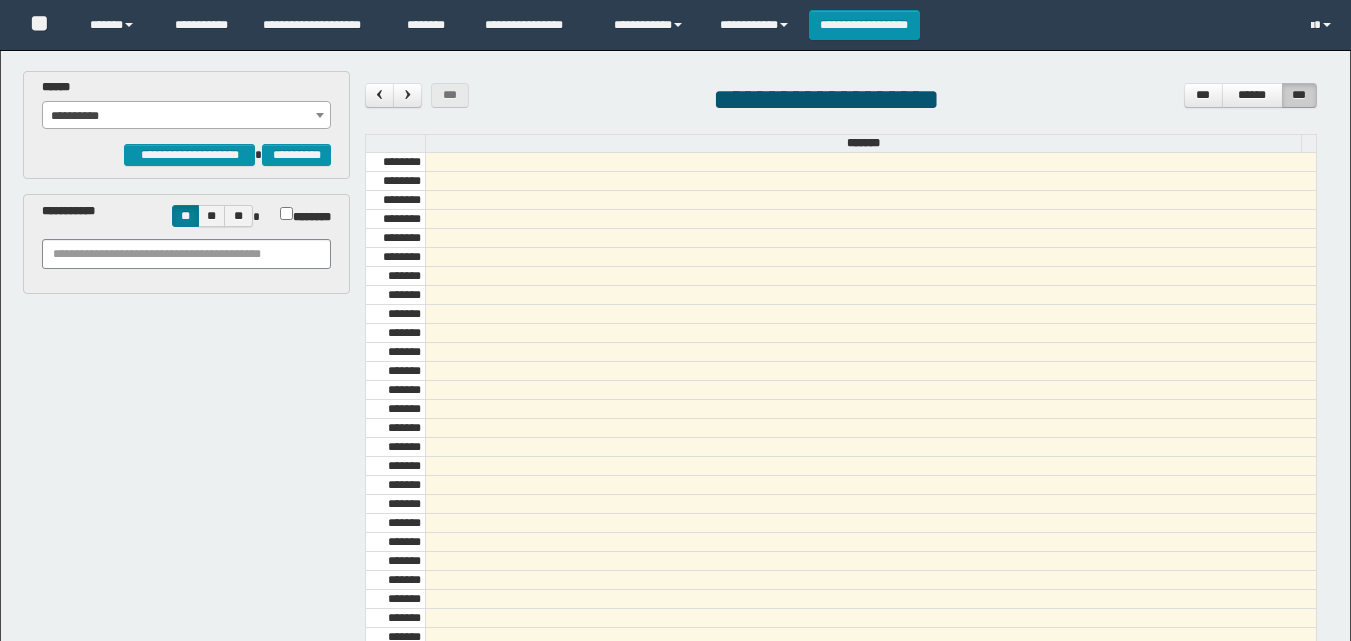 scroll, scrollTop: 0, scrollLeft: 0, axis: both 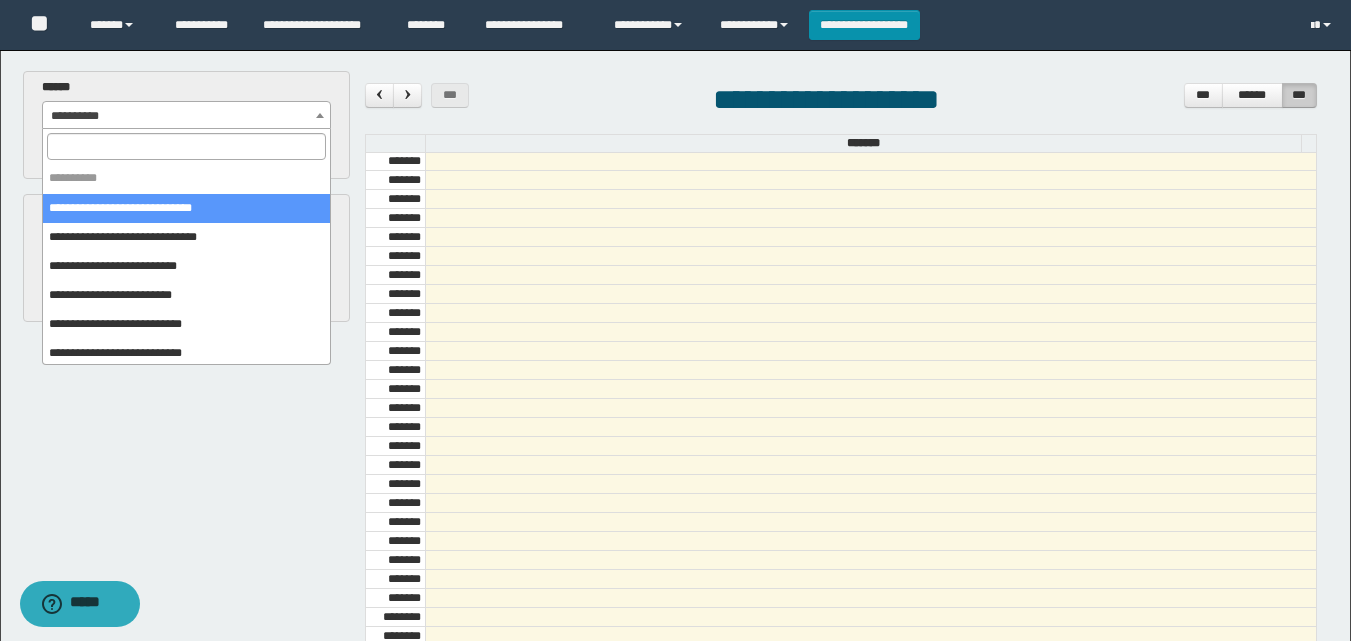click on "**********" at bounding box center [186, 116] 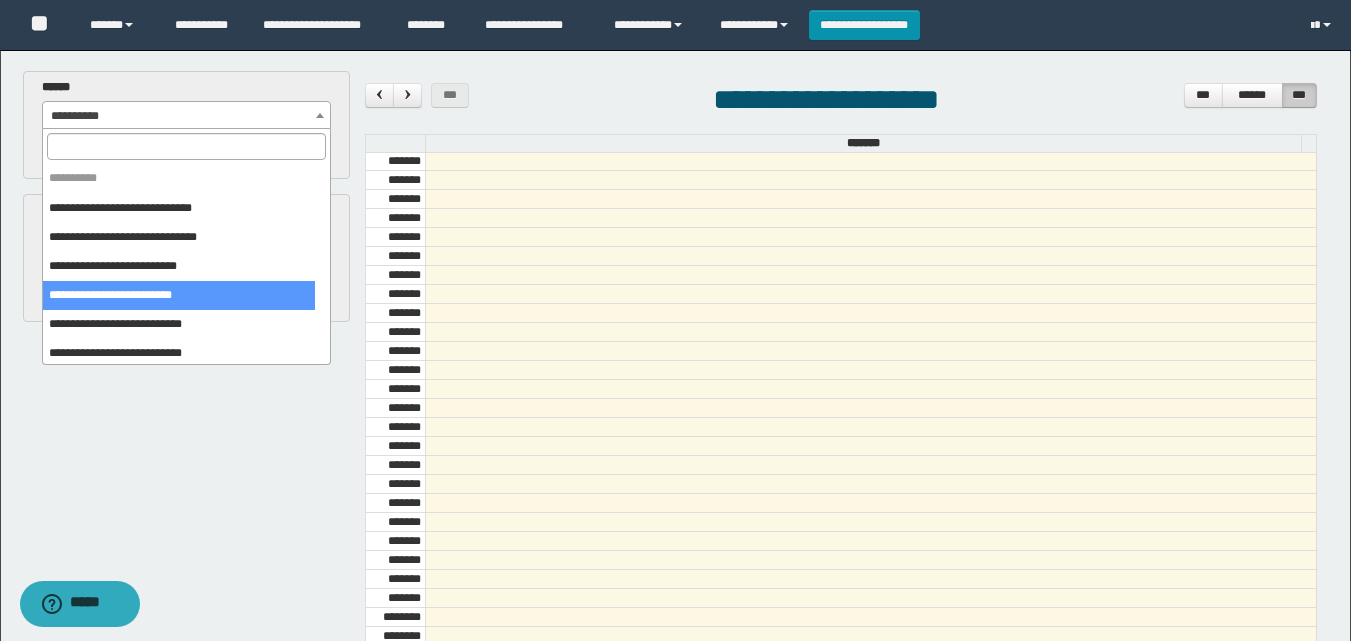 scroll, scrollTop: 62, scrollLeft: 0, axis: vertical 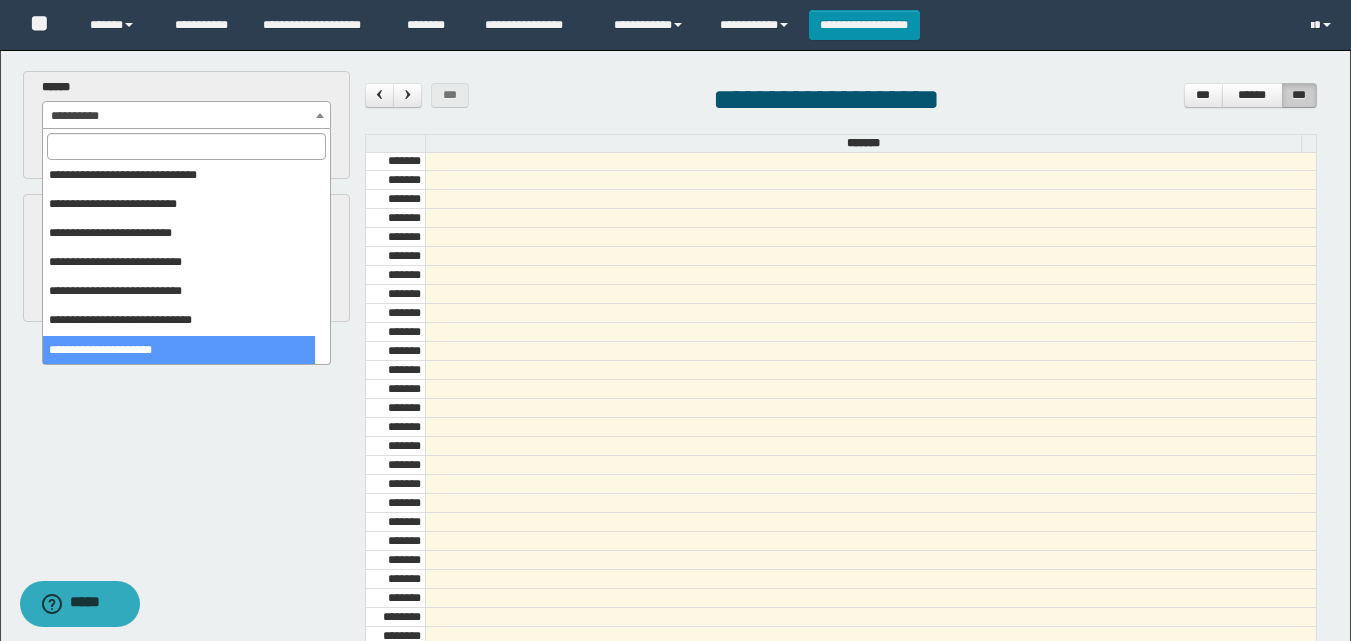 select on "******" 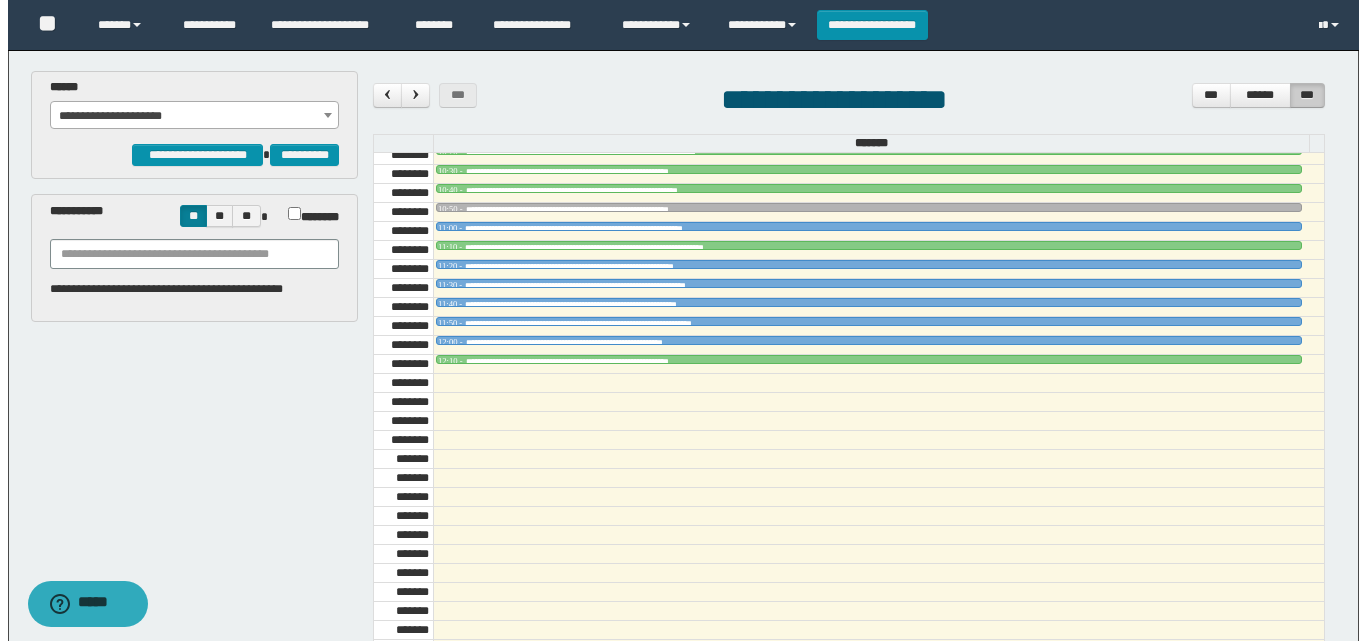 scroll, scrollTop: 985, scrollLeft: 0, axis: vertical 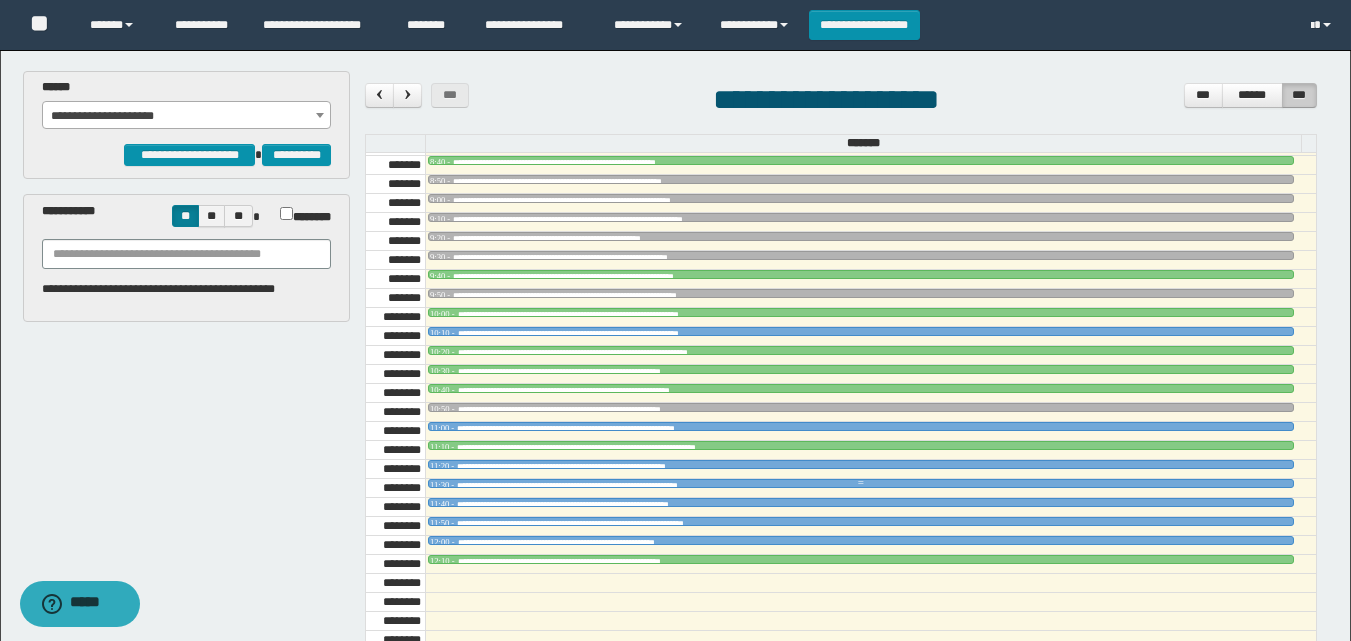 click at bounding box center [861, 483] 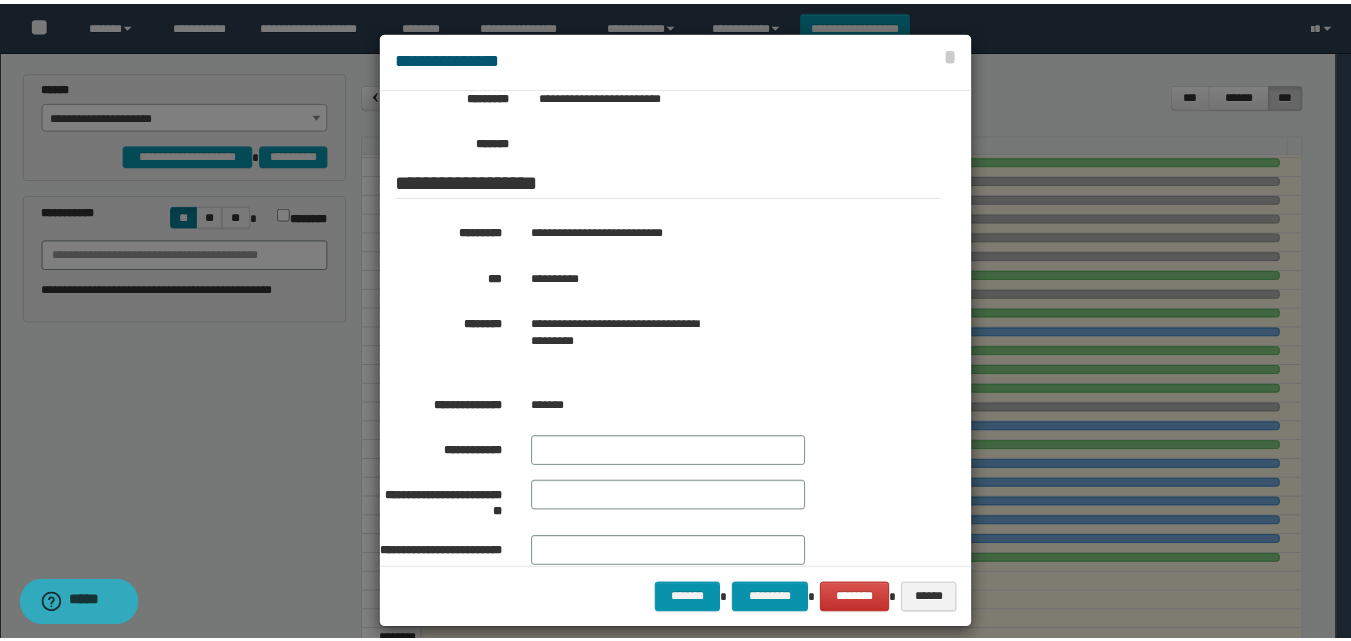 scroll, scrollTop: 406, scrollLeft: 0, axis: vertical 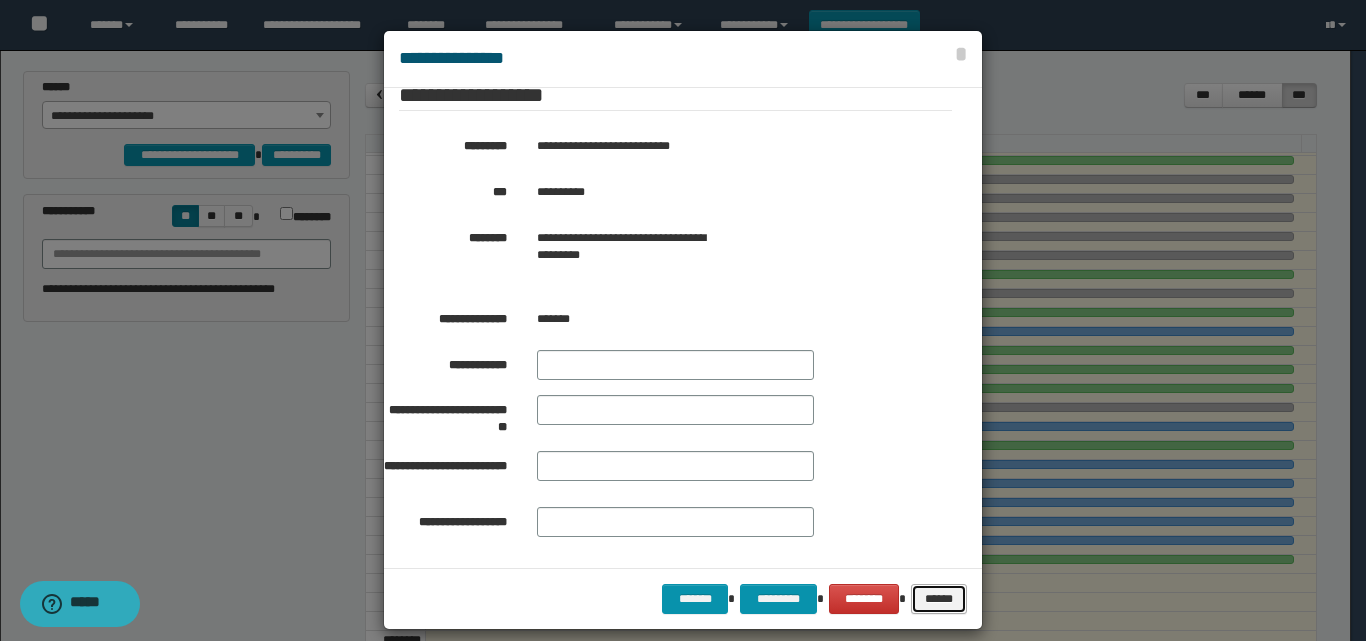 click on "******" at bounding box center [939, 599] 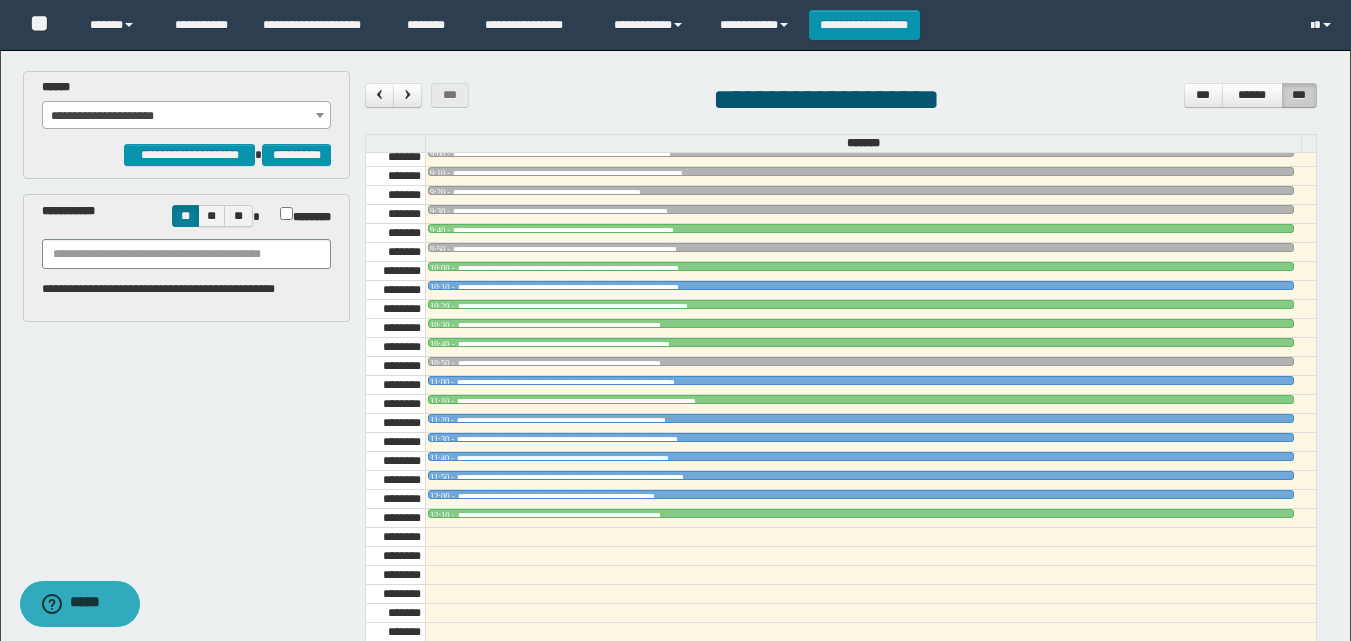 scroll, scrollTop: 985, scrollLeft: 0, axis: vertical 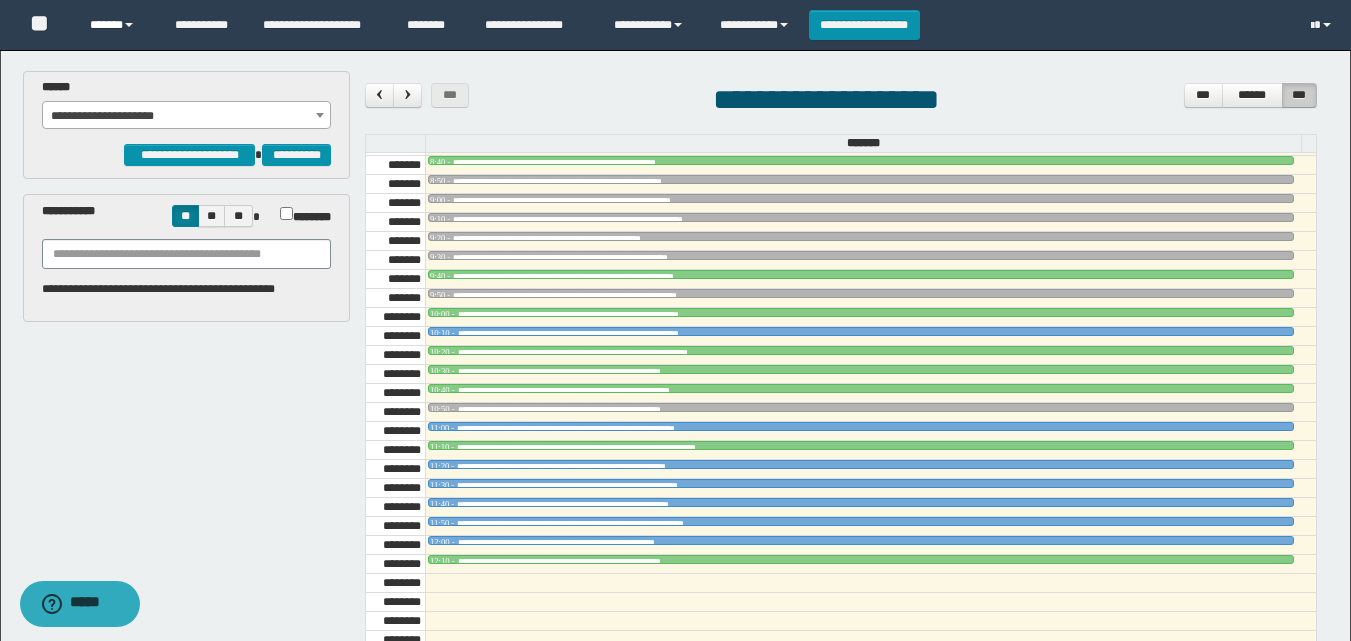 click at bounding box center (129, 25) 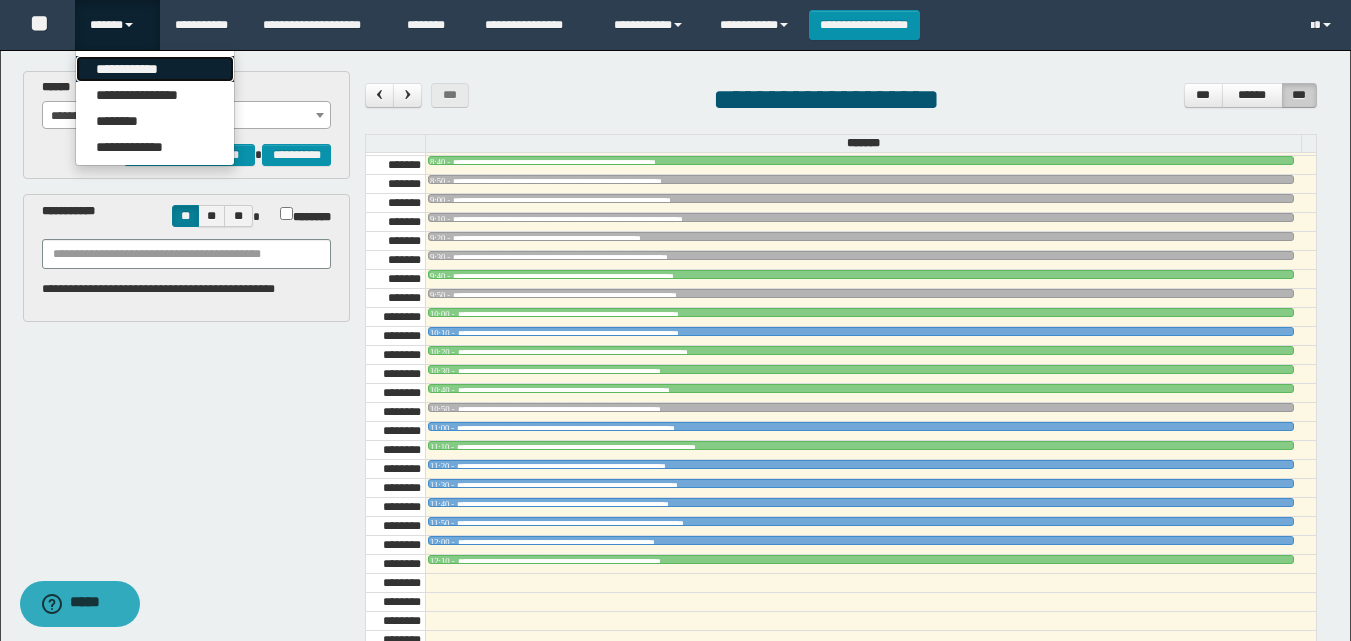 click on "**********" at bounding box center [155, 69] 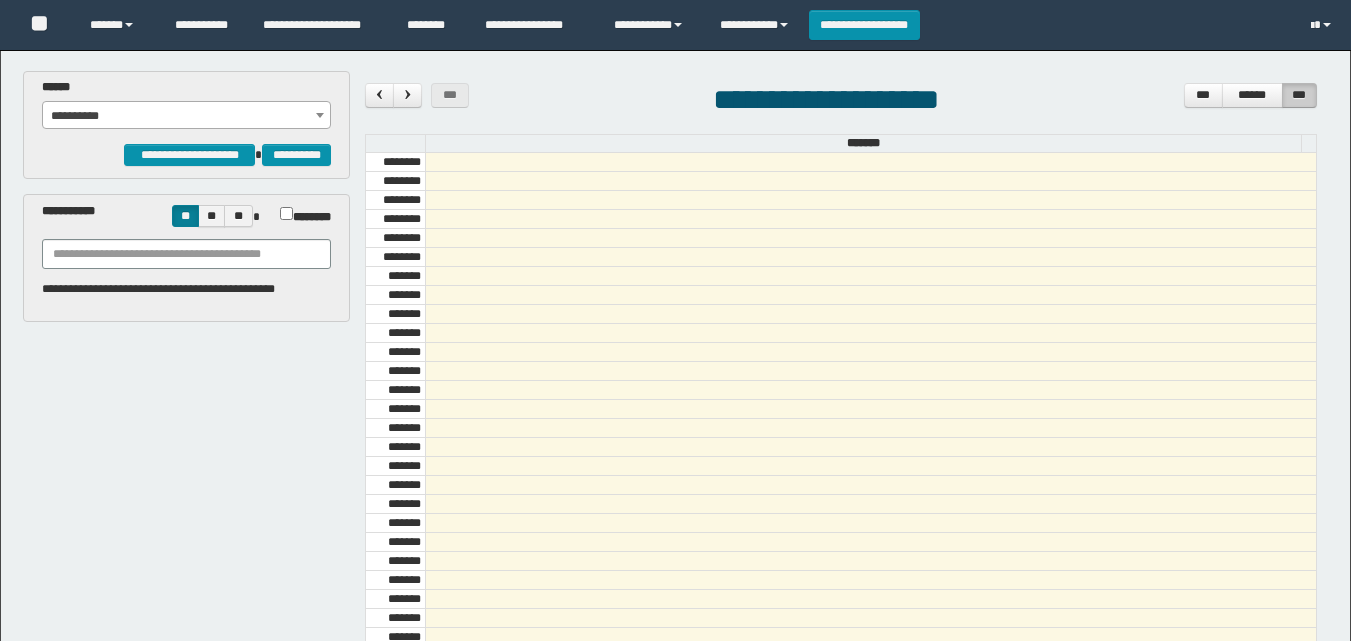scroll, scrollTop: 0, scrollLeft: 0, axis: both 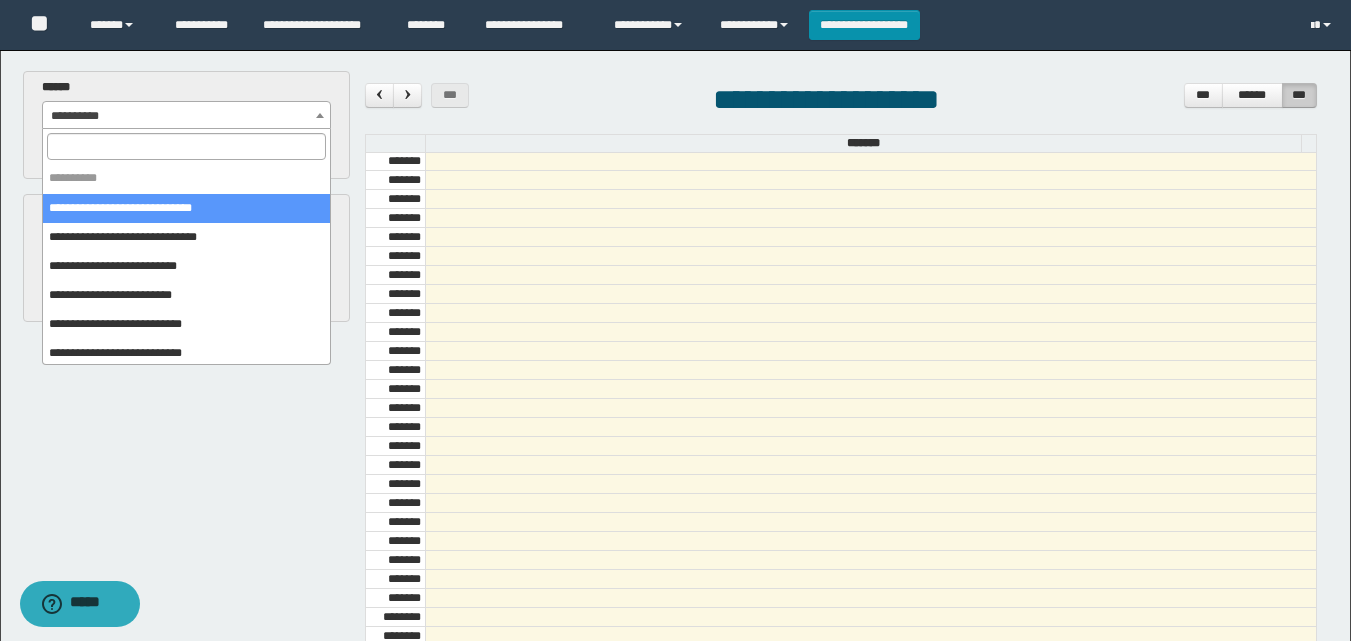 click at bounding box center [320, 115] 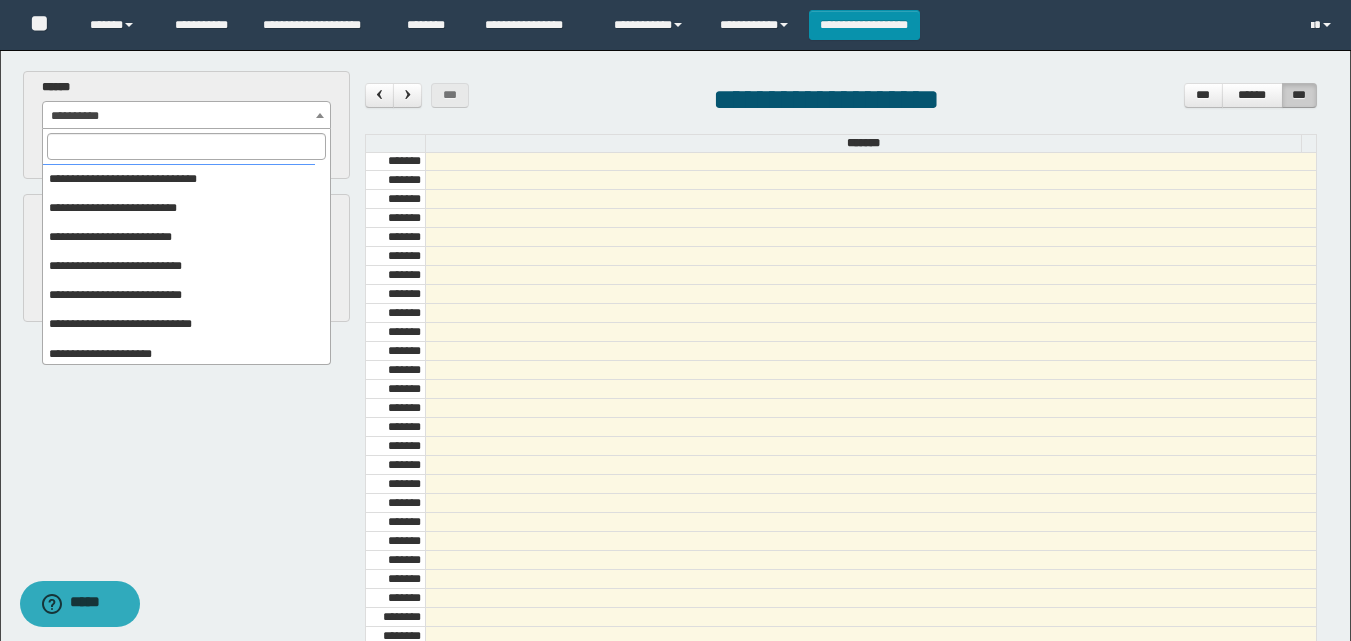 scroll, scrollTop: 62, scrollLeft: 0, axis: vertical 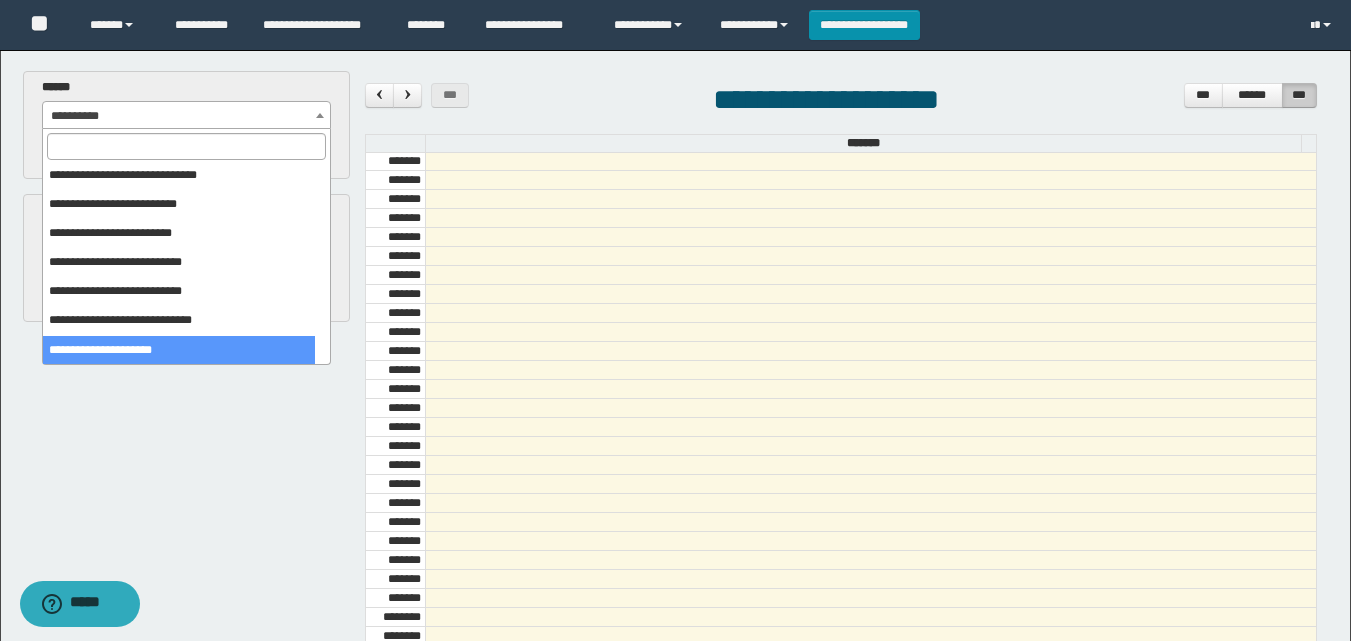 select on "******" 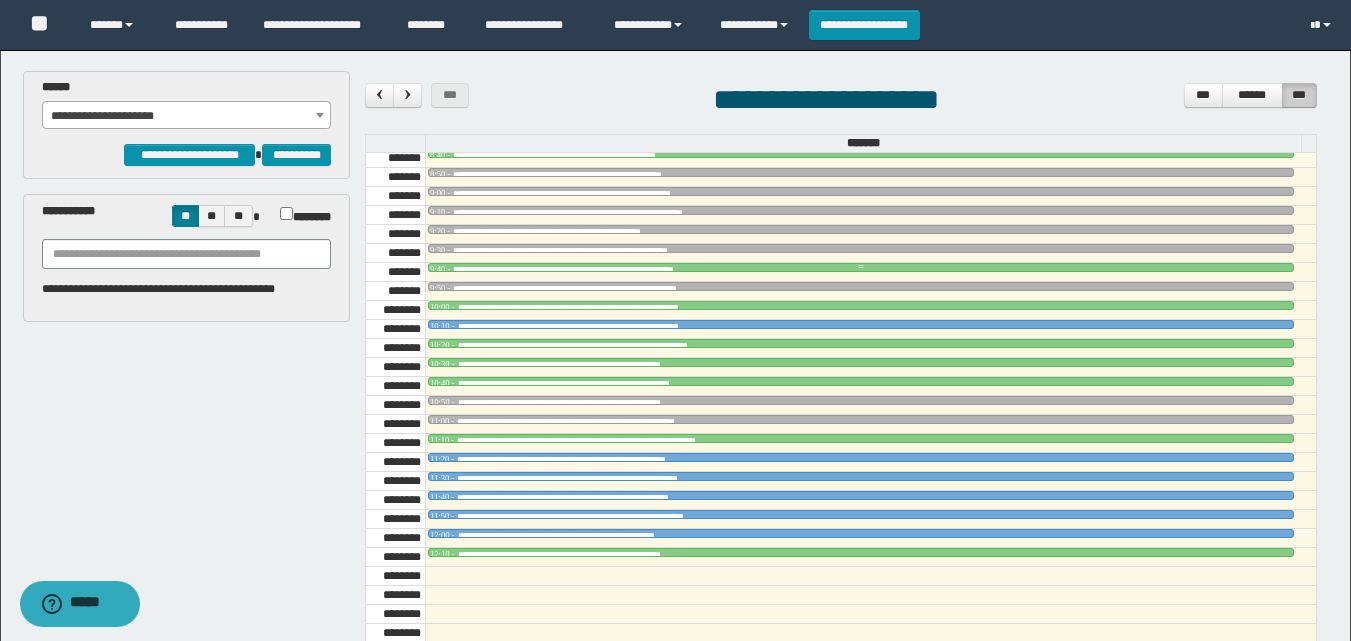 scroll, scrollTop: 1000, scrollLeft: 0, axis: vertical 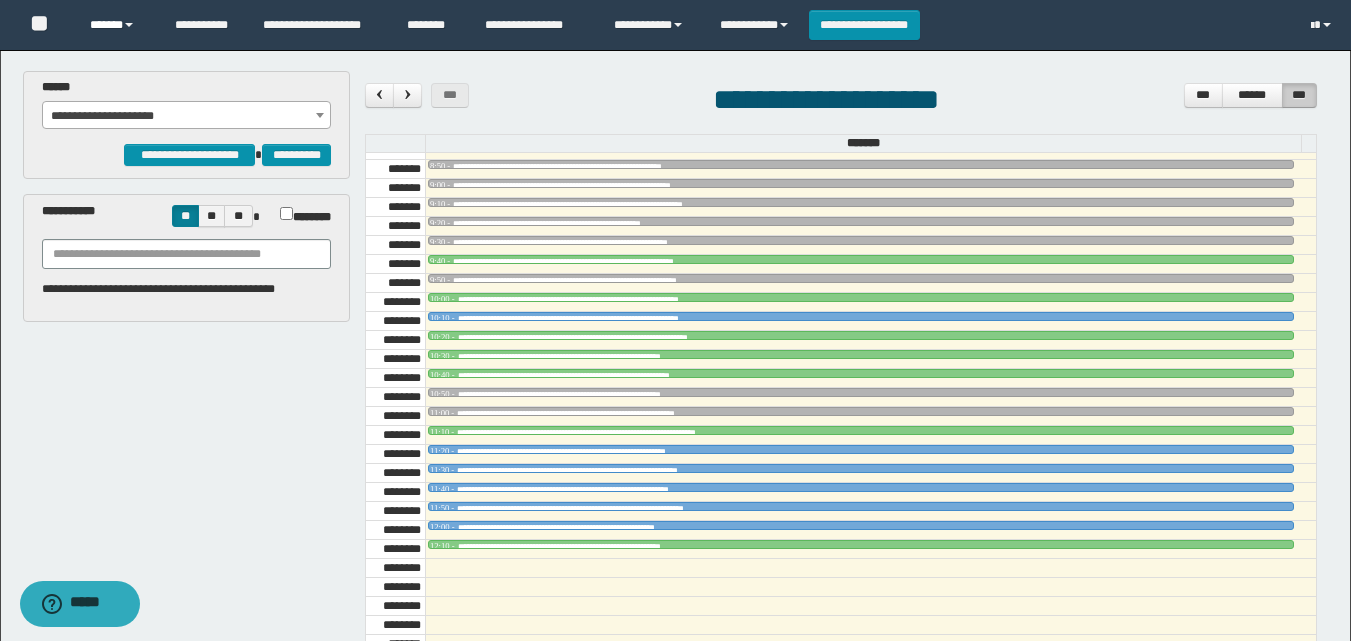 click on "******" at bounding box center (117, 25) 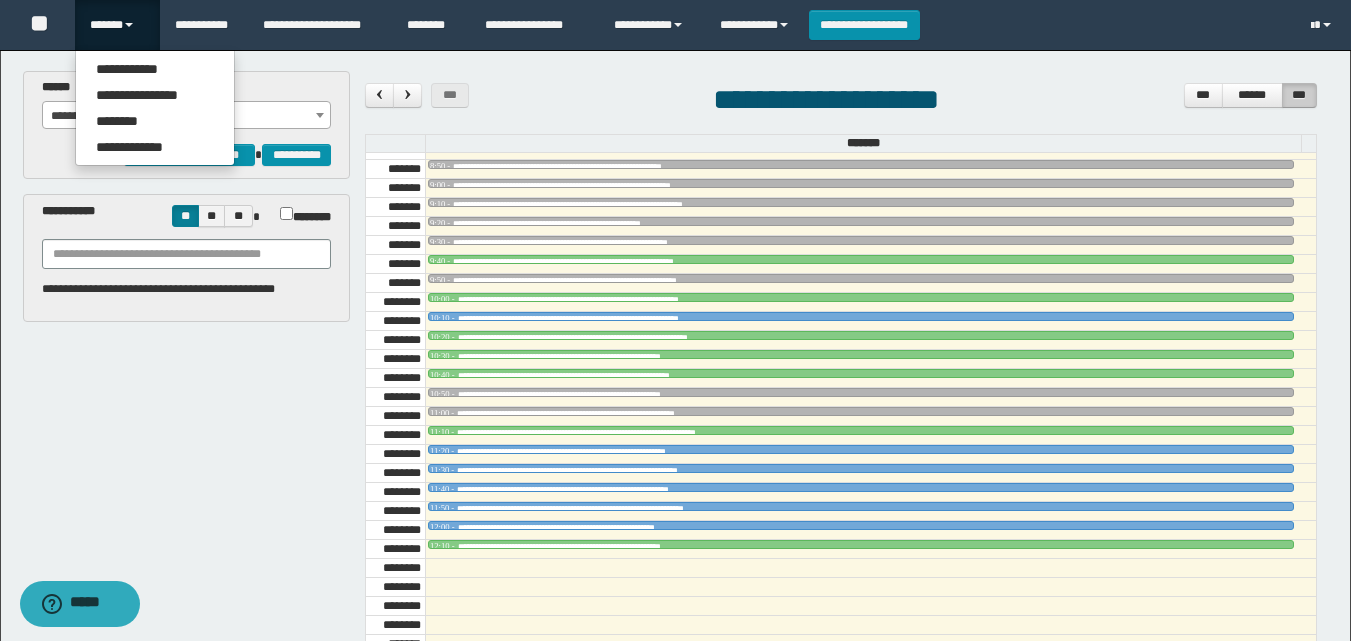 click on "**********" at bounding box center [677, 482] 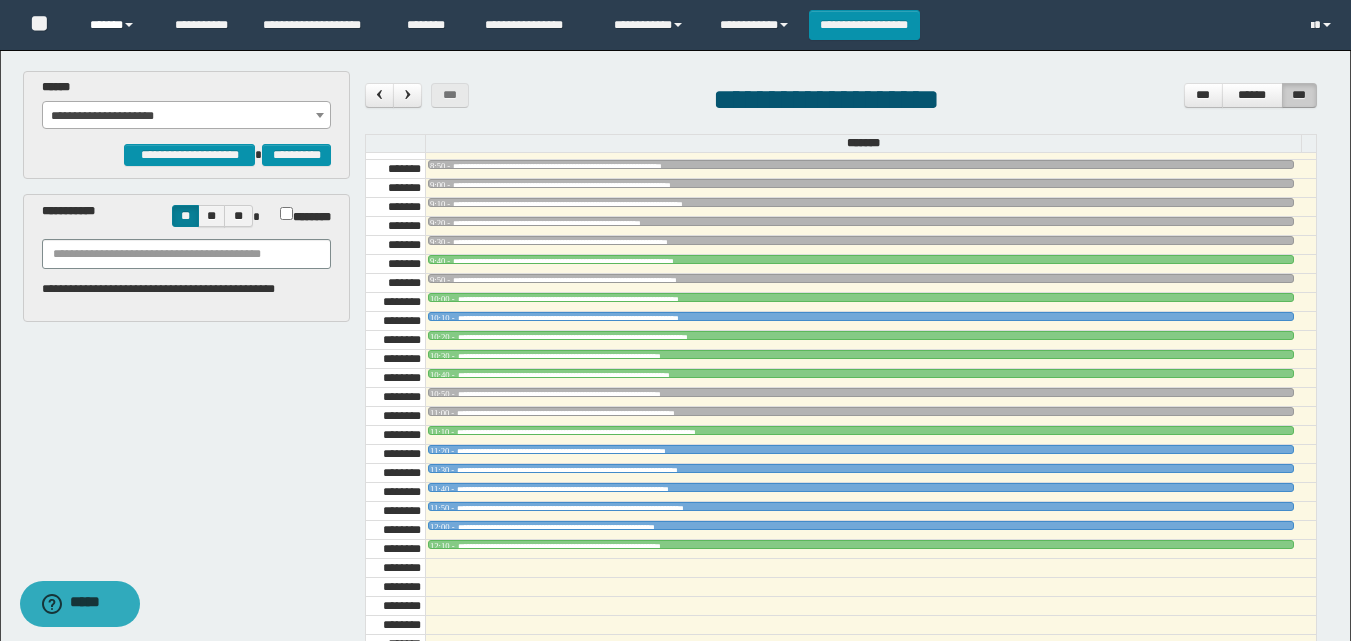 click on "******" at bounding box center (117, 25) 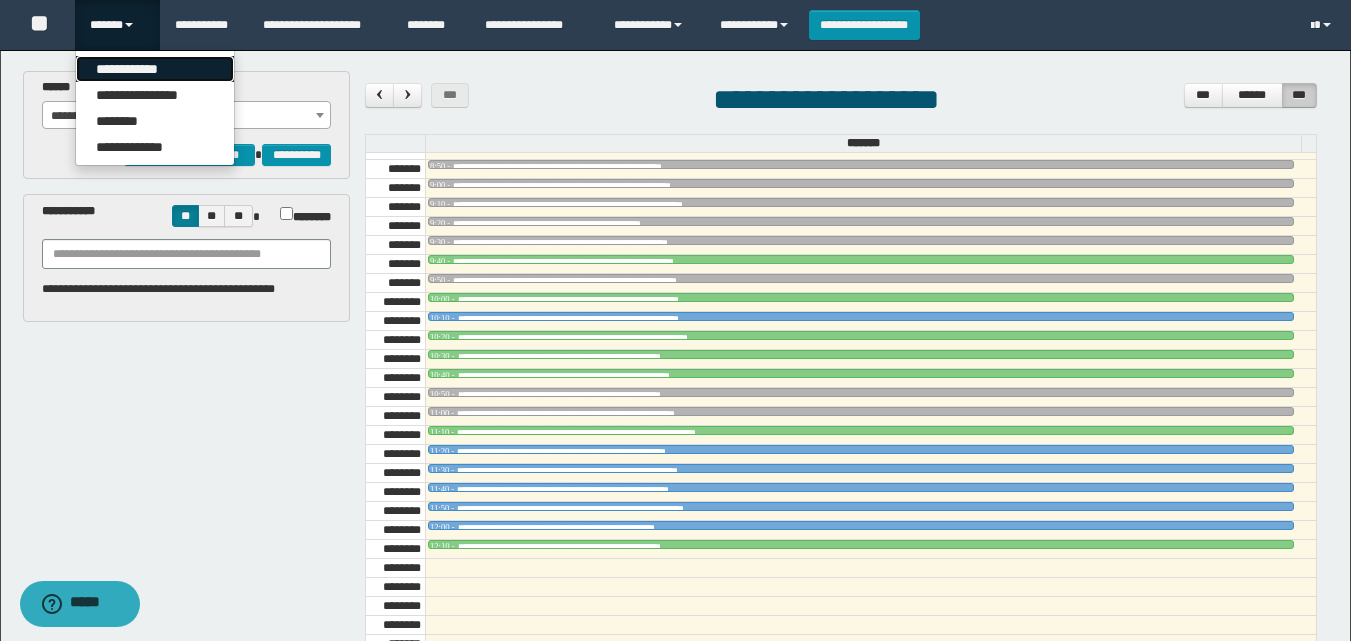 click on "**********" at bounding box center (155, 69) 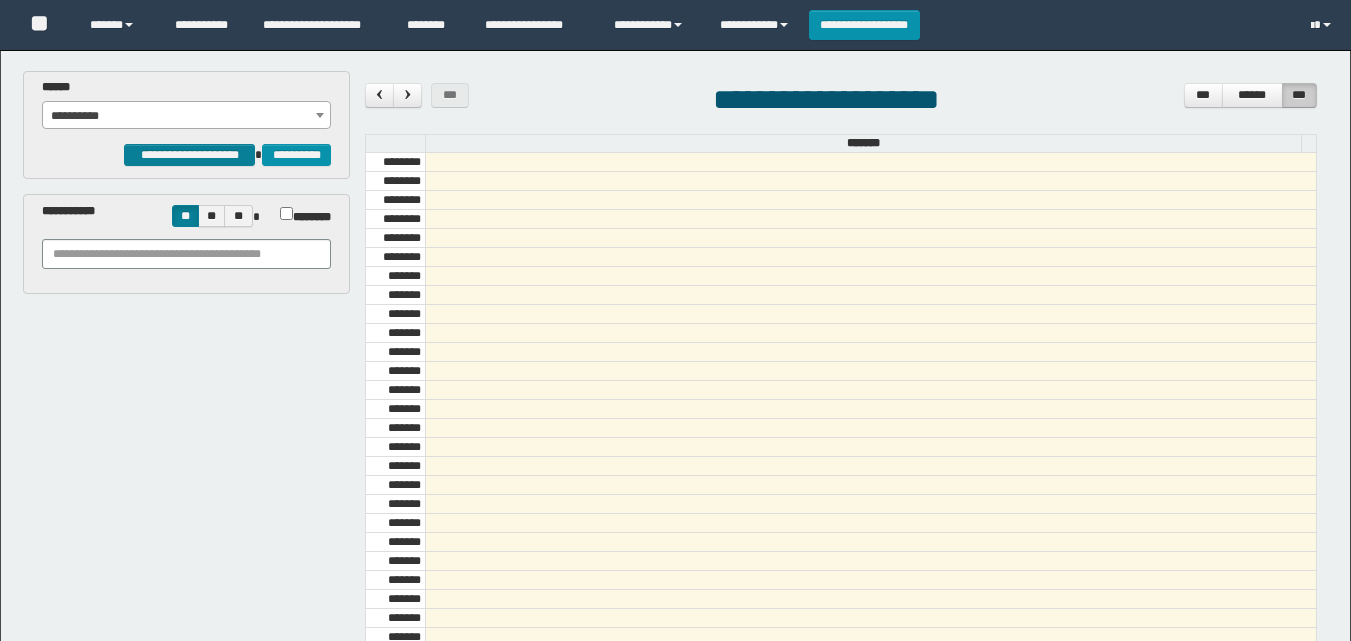 scroll, scrollTop: 0, scrollLeft: 0, axis: both 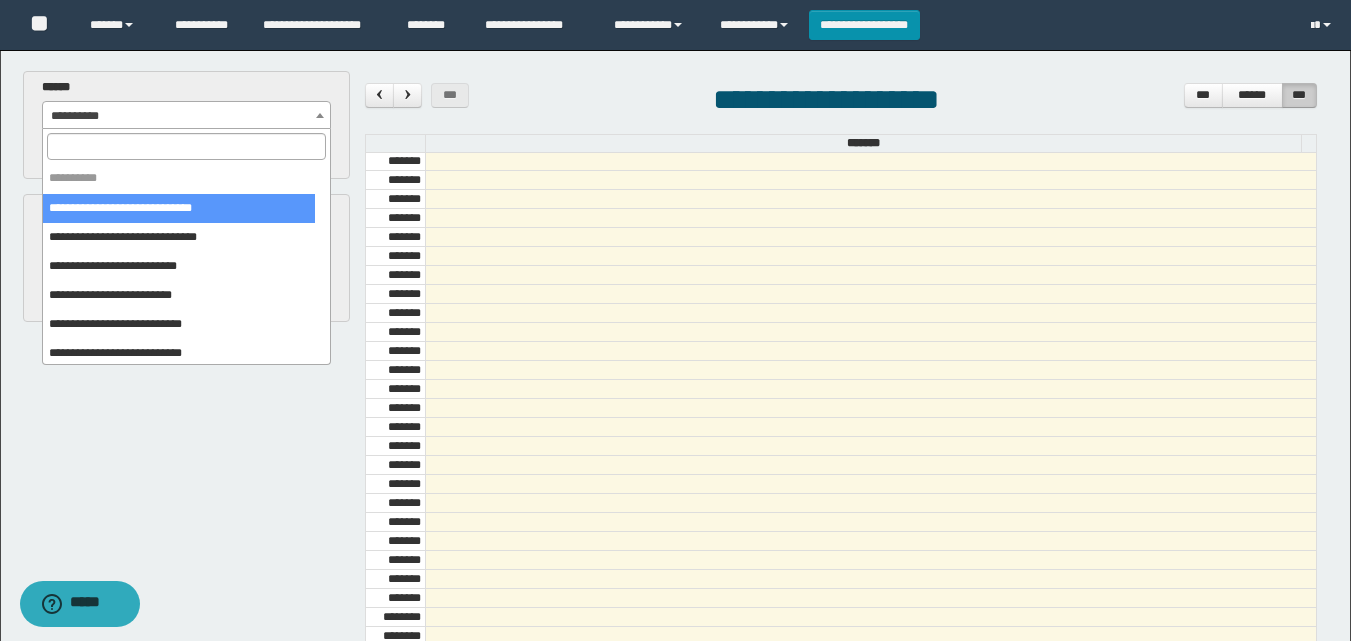 click on "**********" at bounding box center (186, 116) 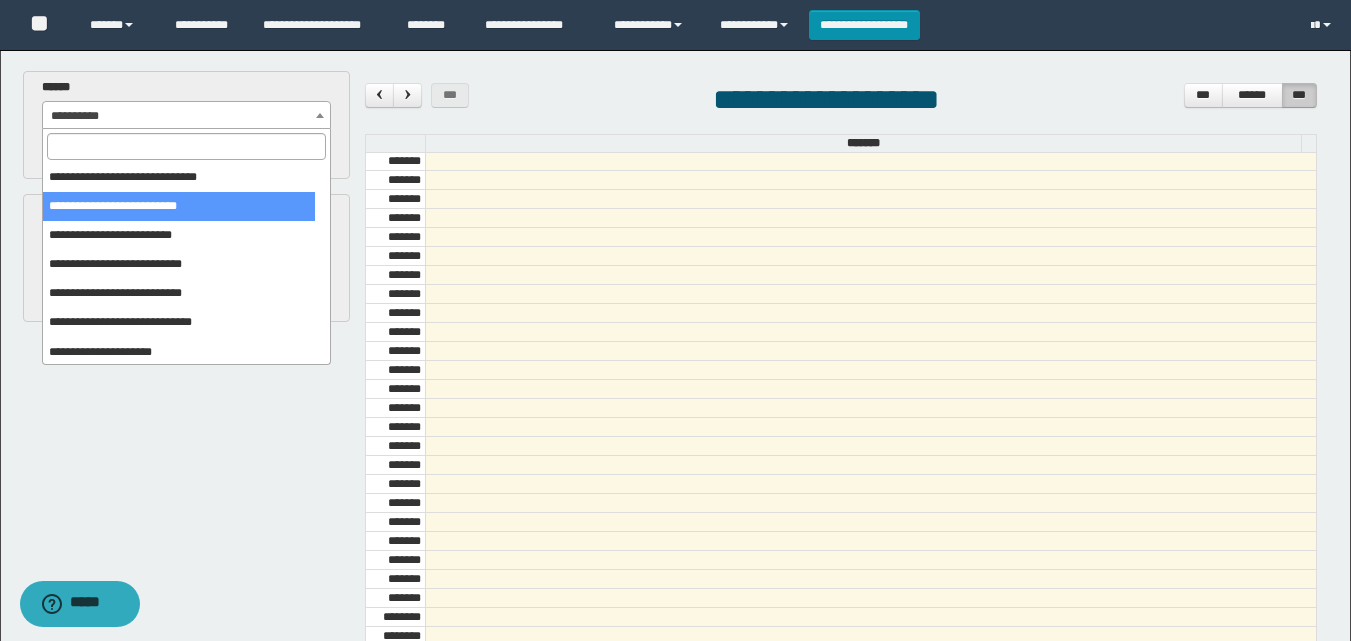 scroll, scrollTop: 62, scrollLeft: 0, axis: vertical 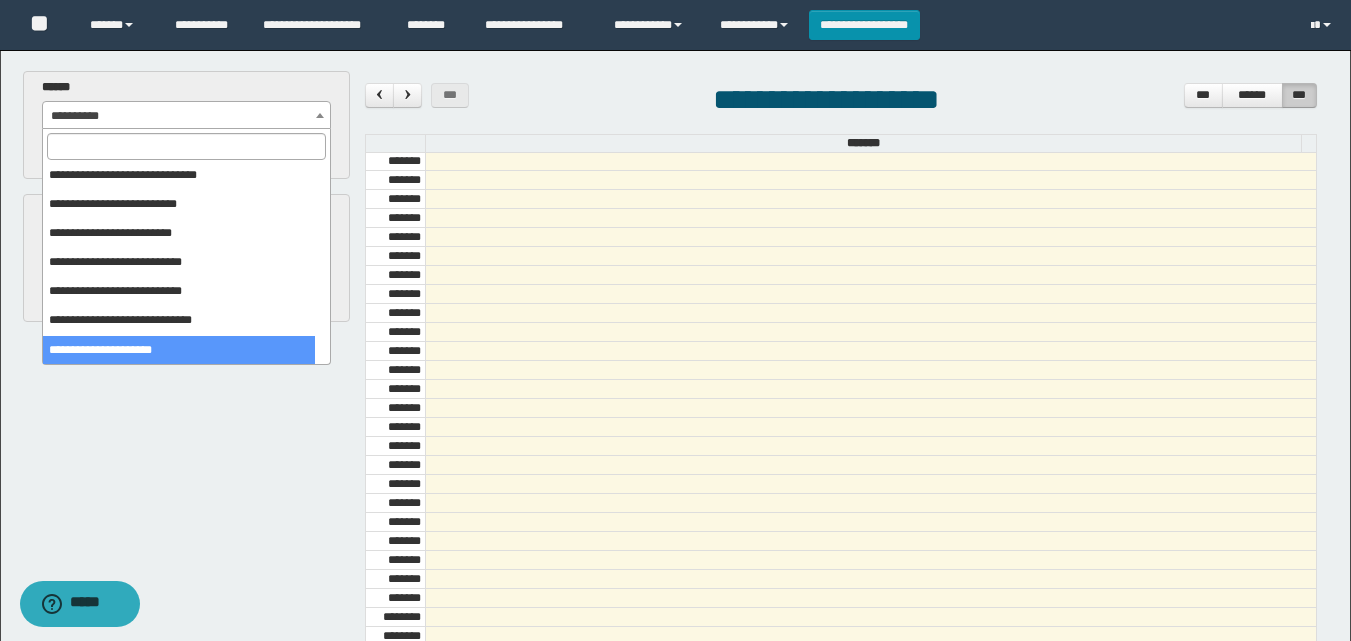 select on "******" 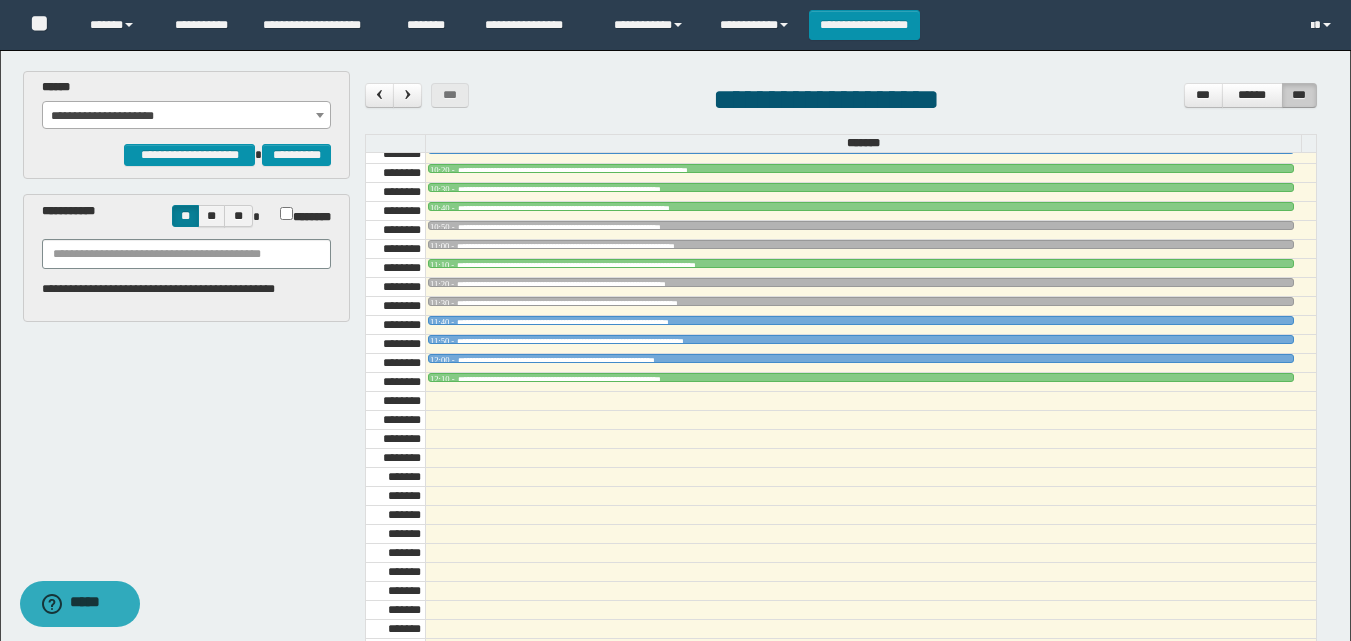 scroll, scrollTop: 1185, scrollLeft: 0, axis: vertical 